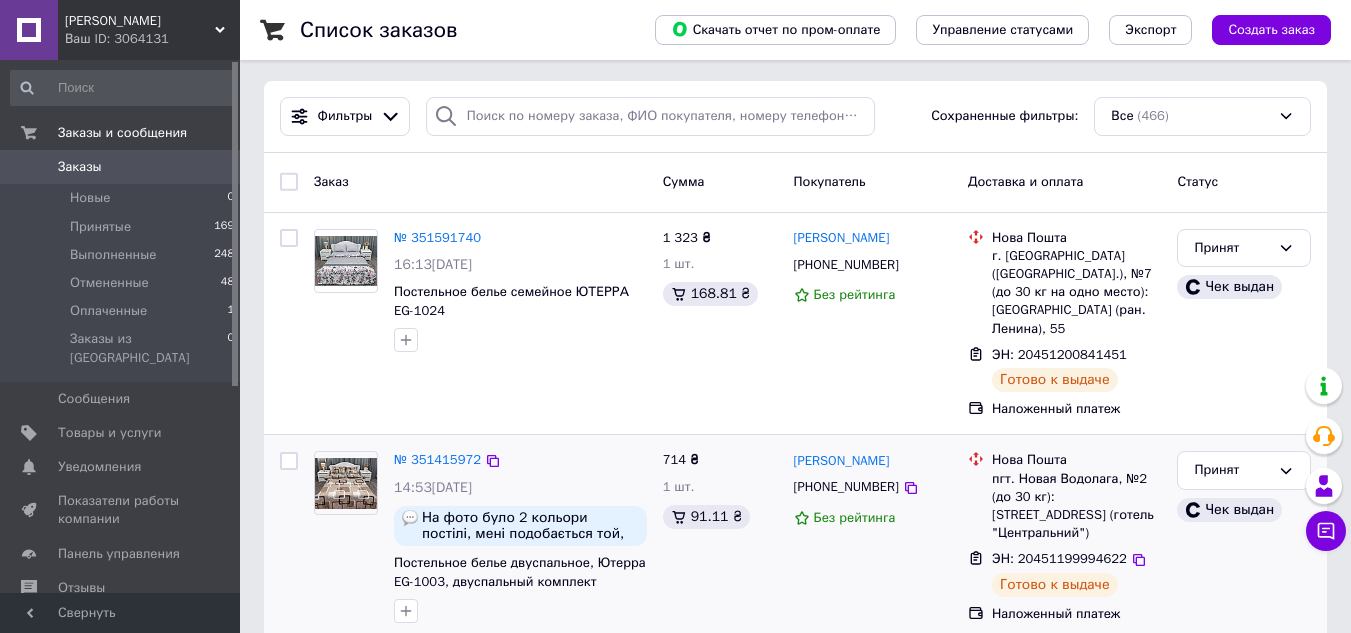scroll, scrollTop: 0, scrollLeft: 0, axis: both 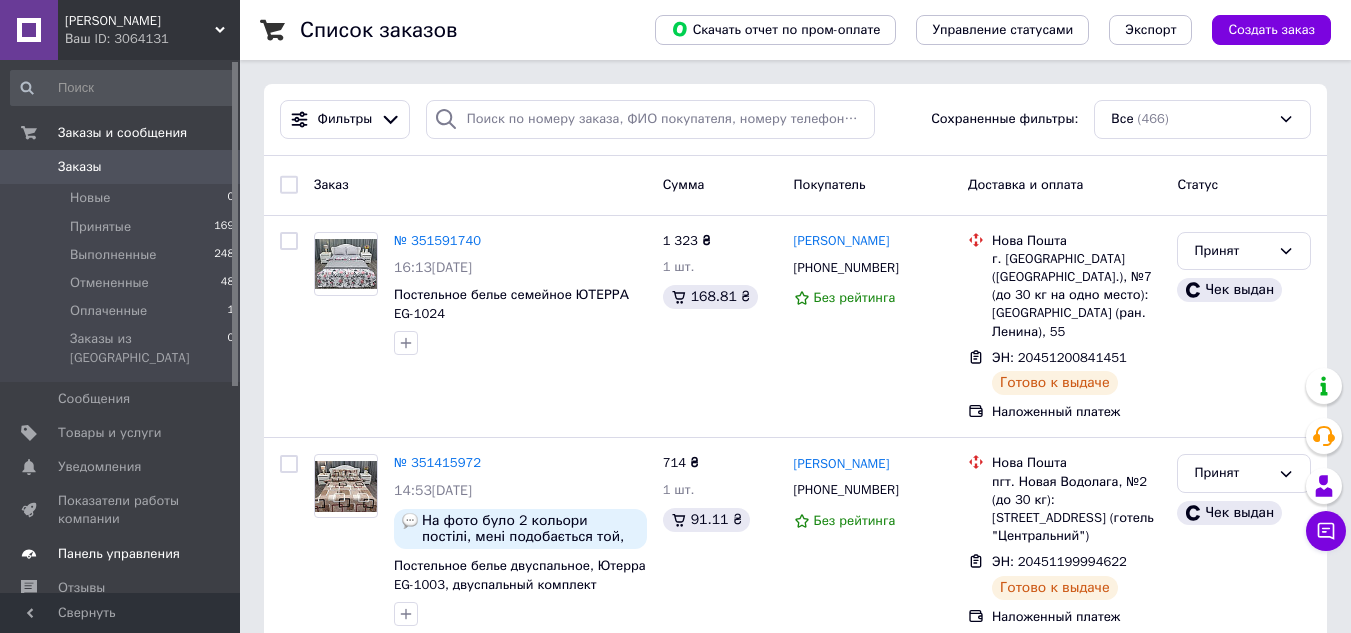 click on "Панель управления" at bounding box center [119, 554] 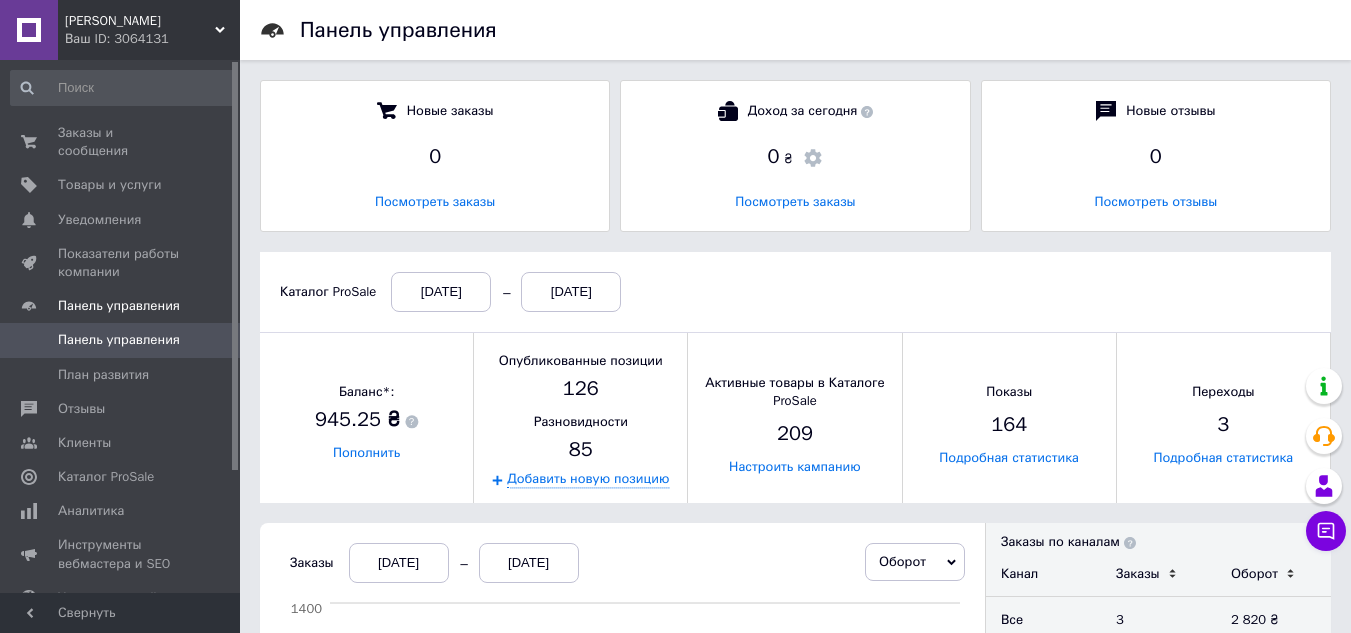 scroll, scrollTop: 10, scrollLeft: 10, axis: both 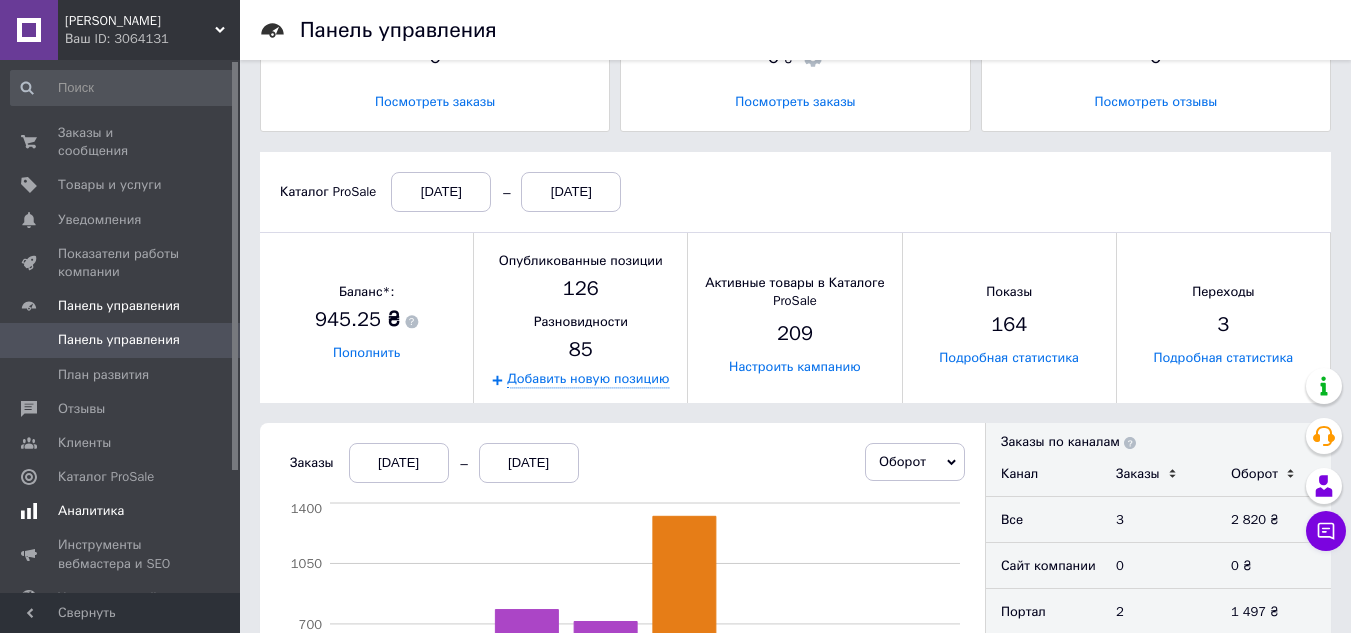 click on "Аналитика" at bounding box center [91, 511] 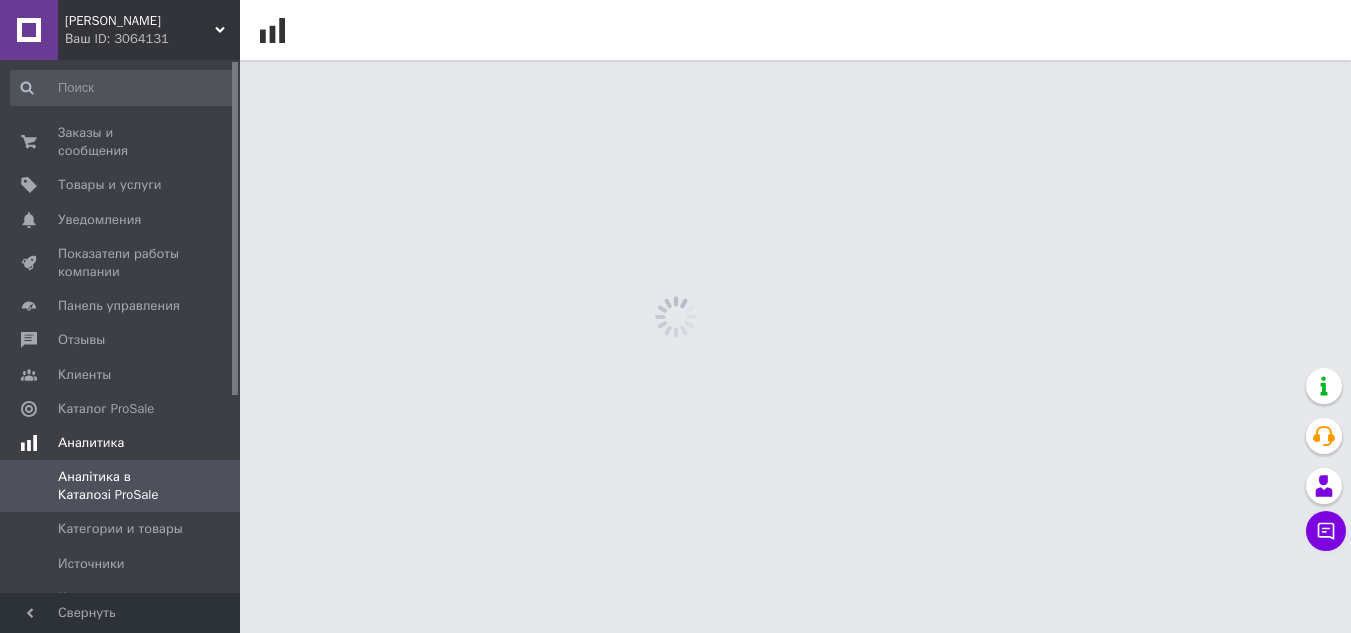 scroll, scrollTop: 0, scrollLeft: 0, axis: both 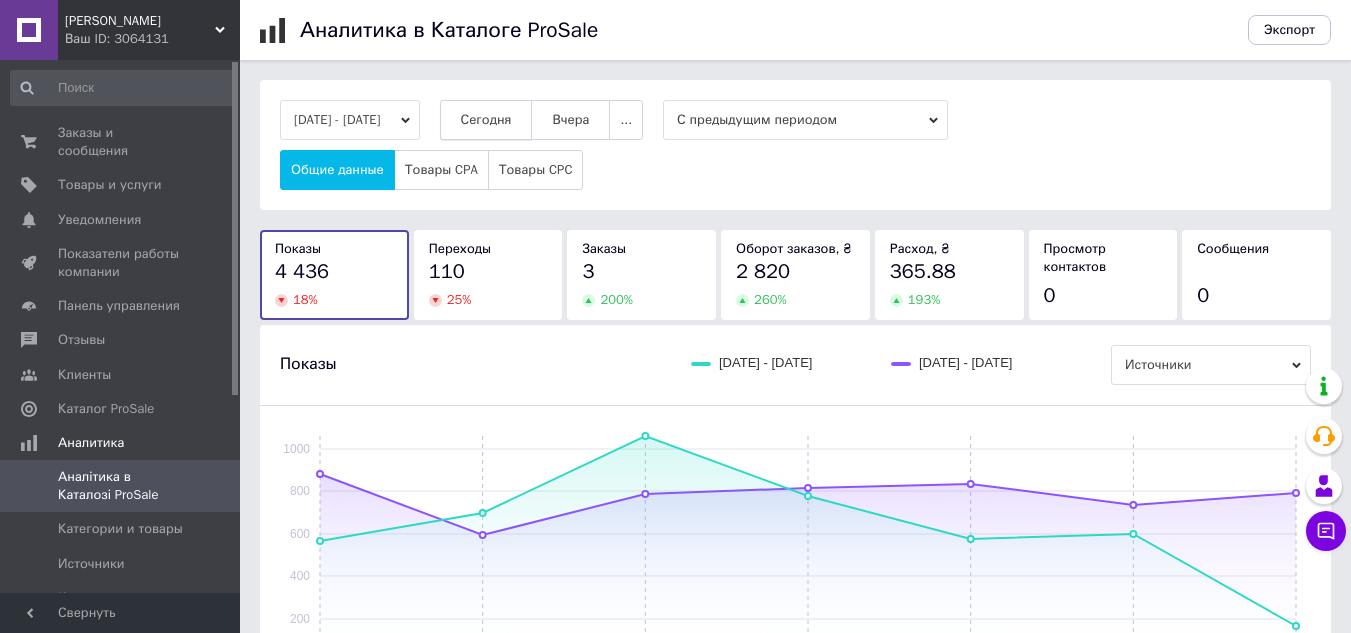 click on "Сегодня" at bounding box center (486, 120) 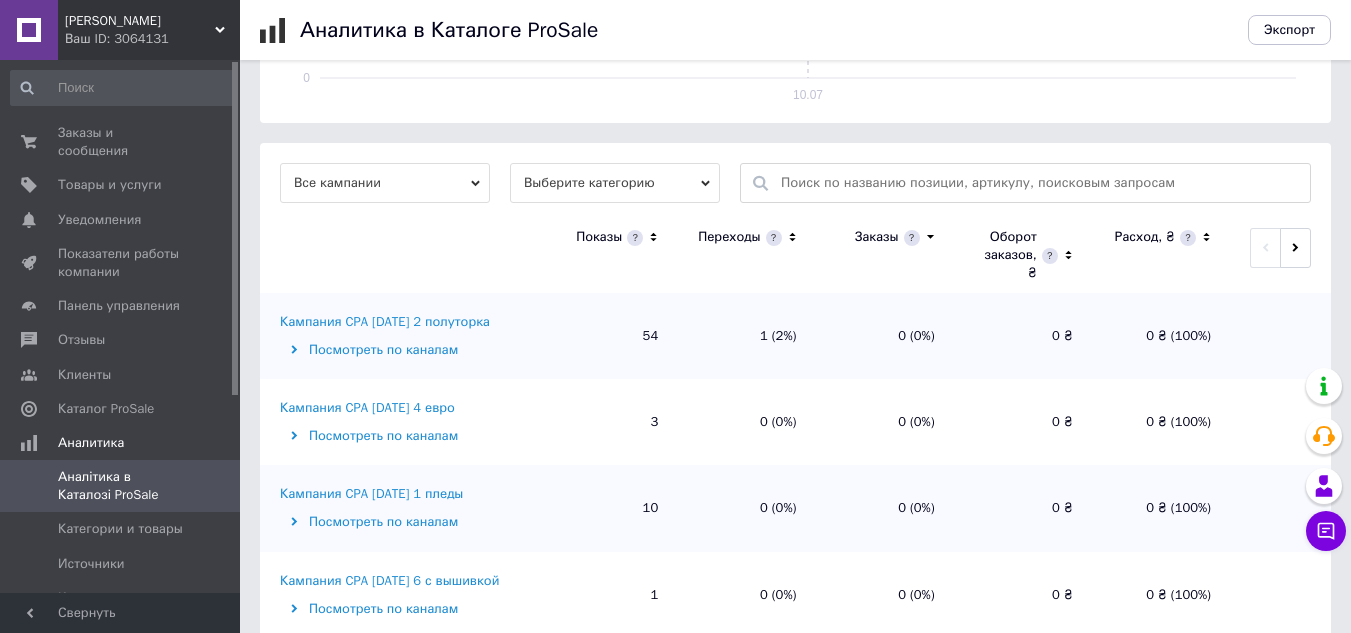 scroll, scrollTop: 600, scrollLeft: 0, axis: vertical 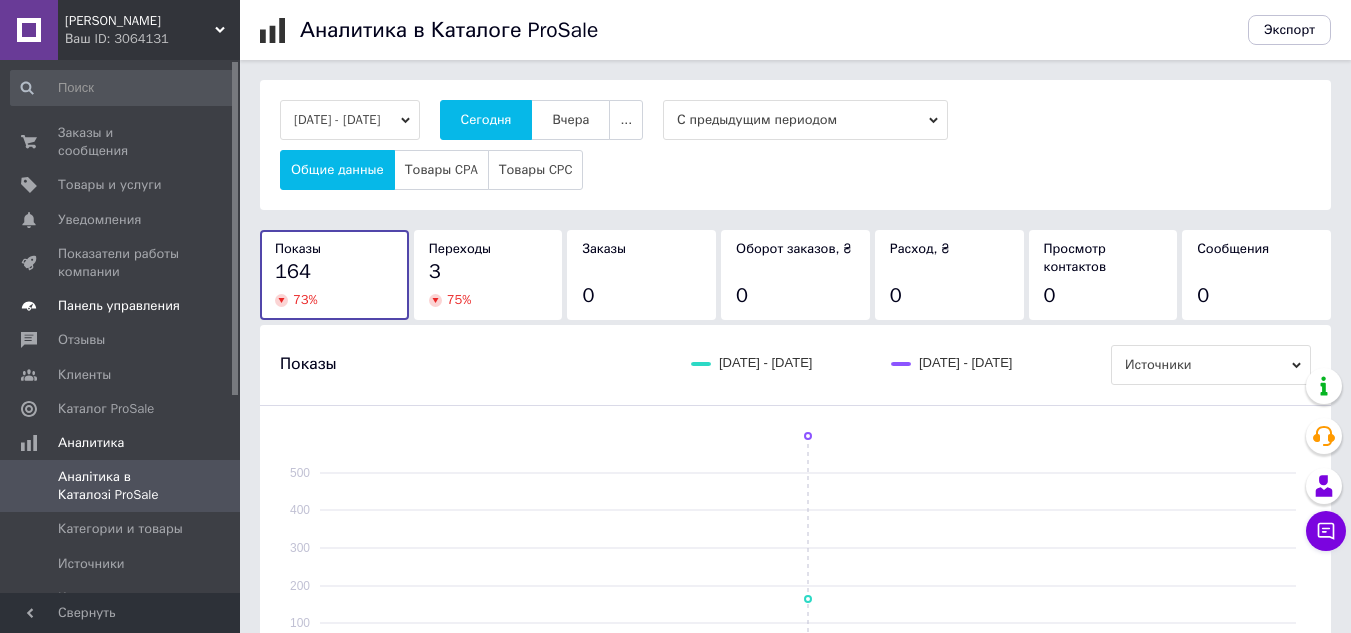 click on "Панель управления" at bounding box center (119, 306) 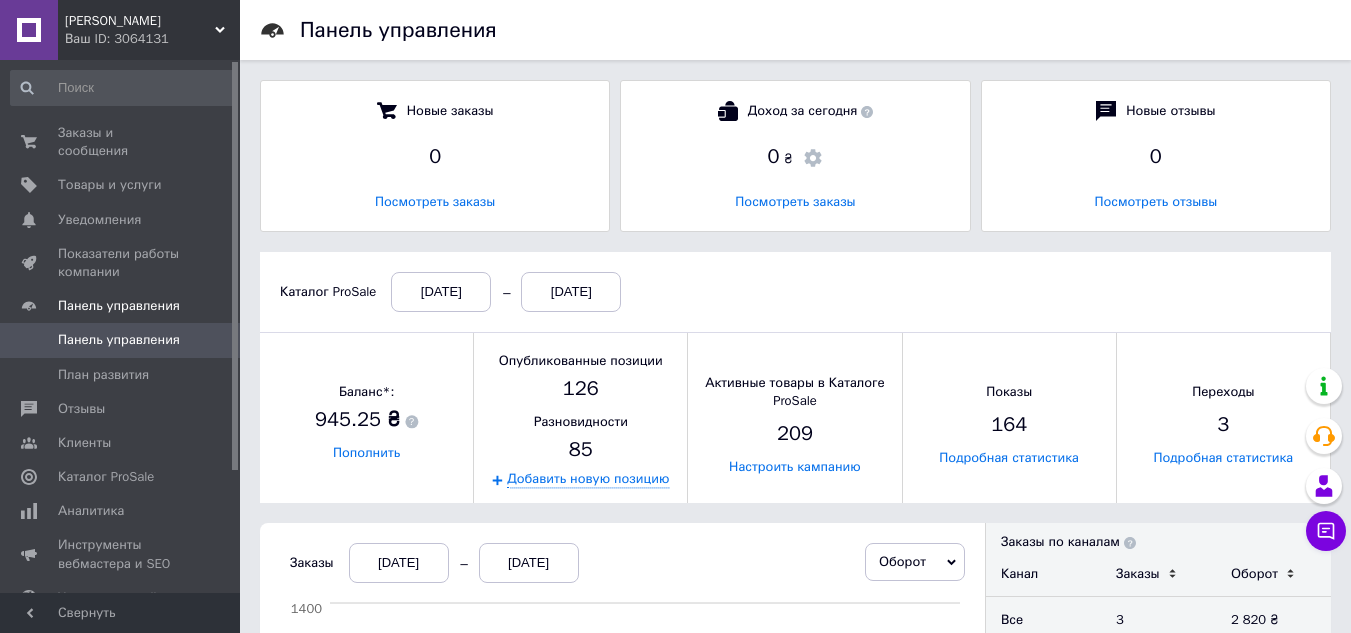 scroll, scrollTop: 10, scrollLeft: 10, axis: both 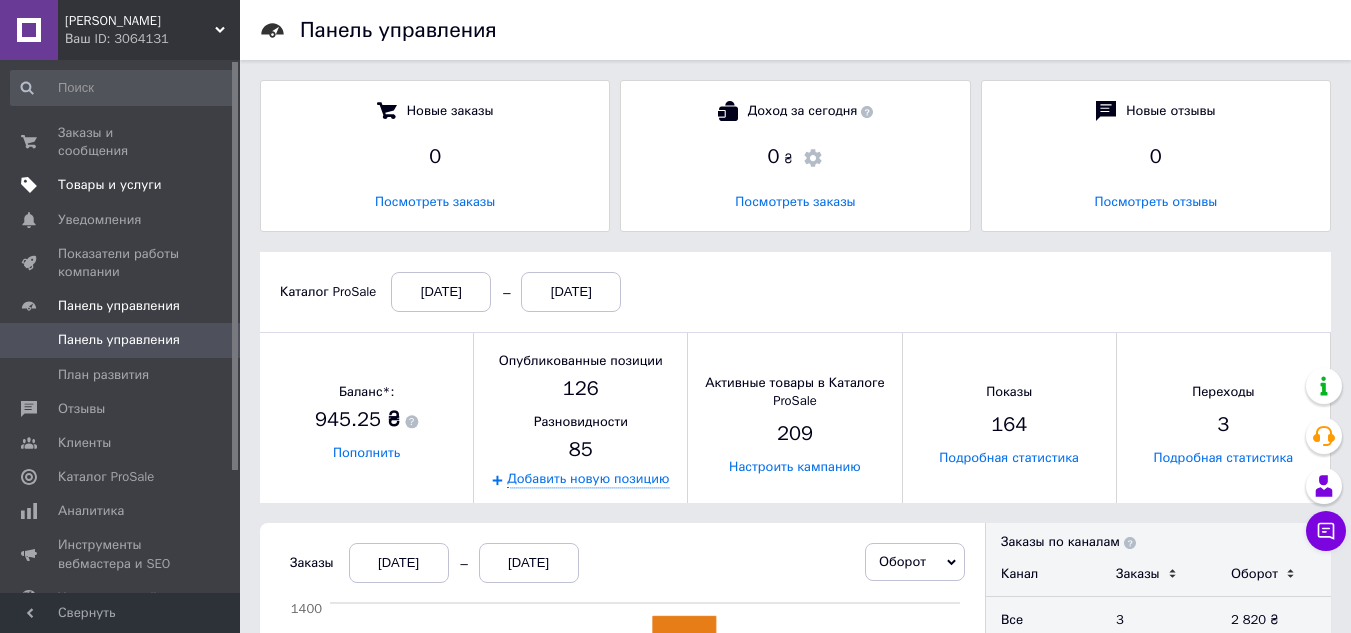 click on "Товары и услуги" at bounding box center [110, 185] 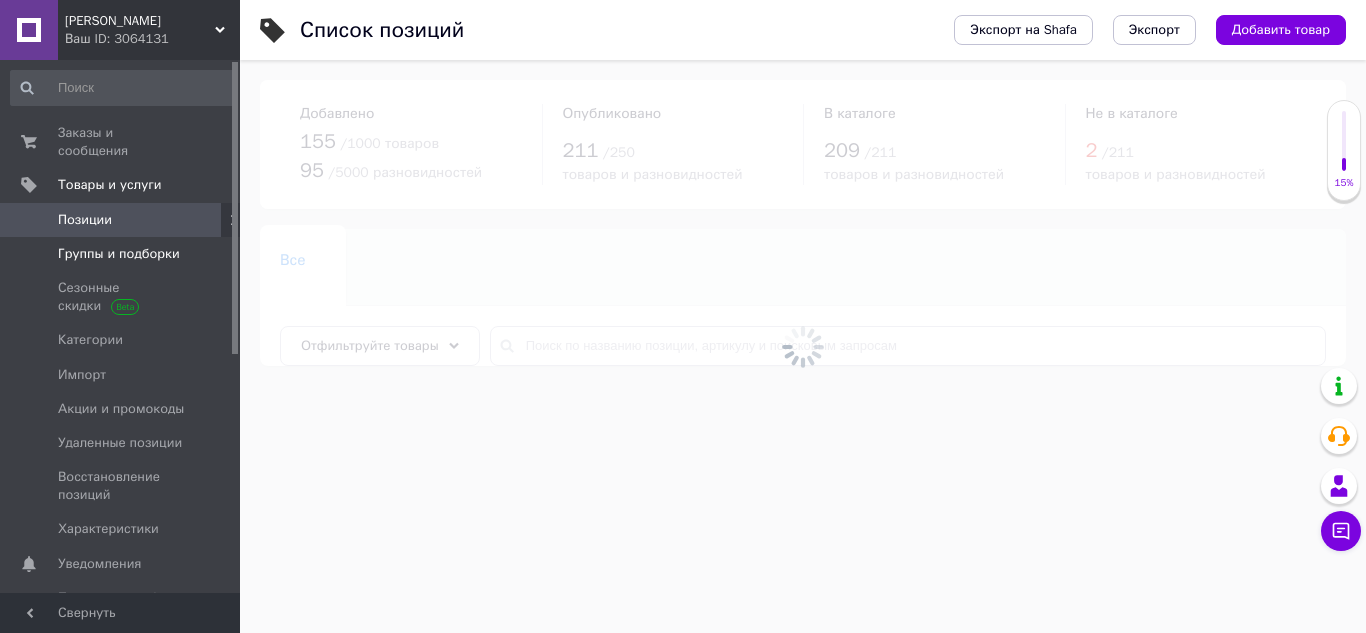 click on "Группы и подборки" at bounding box center (119, 254) 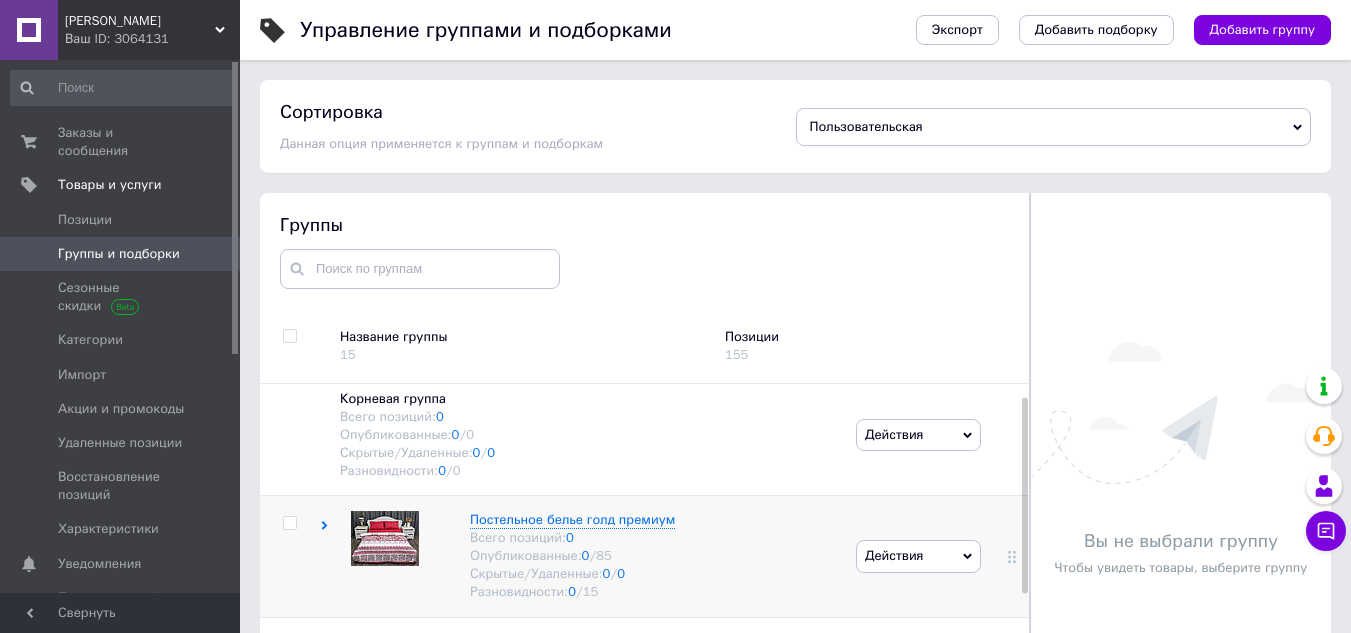 scroll, scrollTop: 0, scrollLeft: 0, axis: both 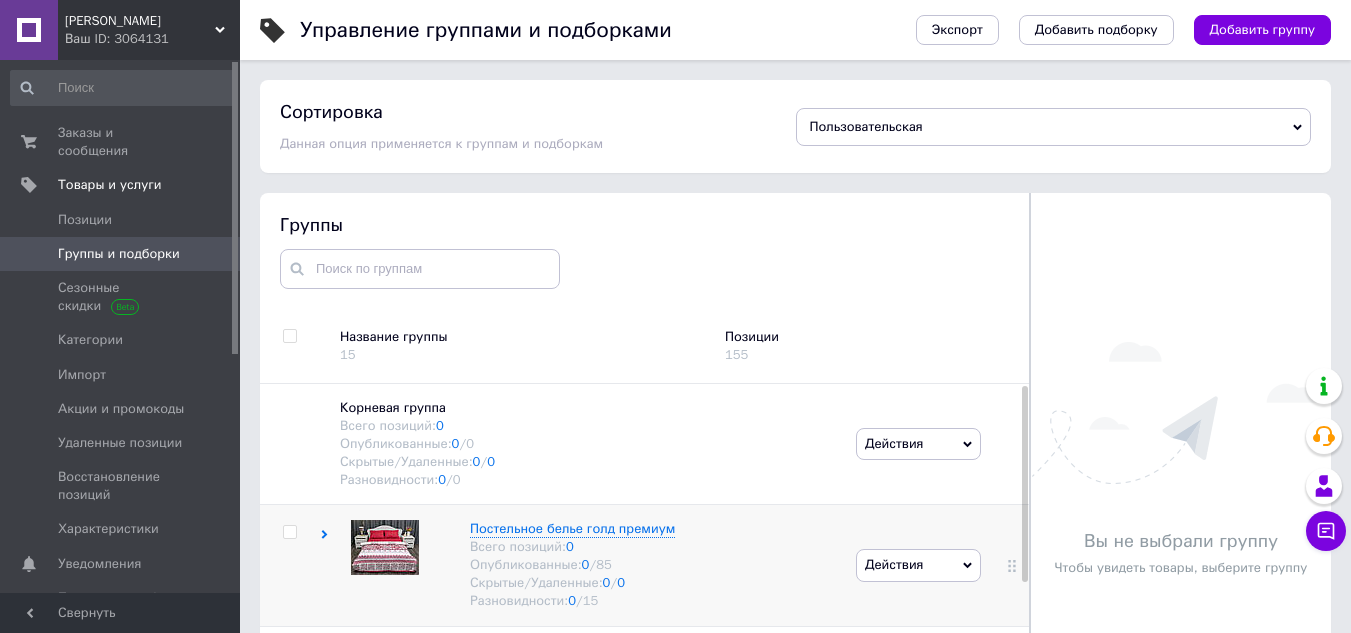 click 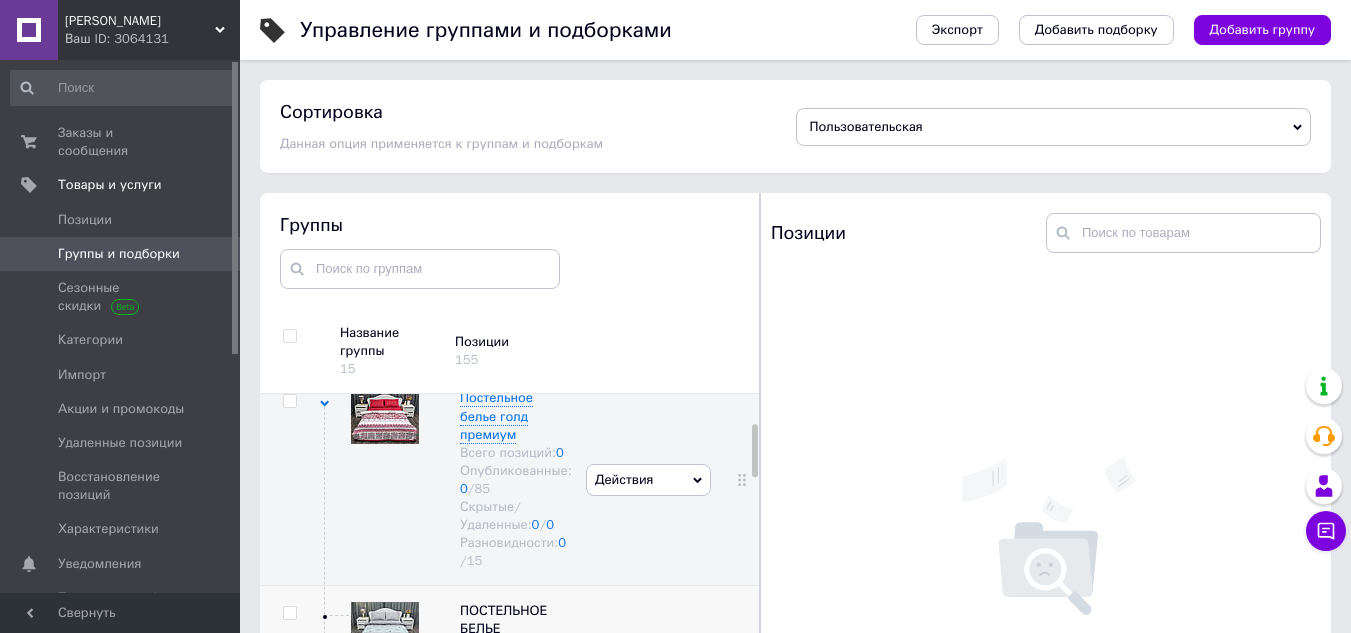 scroll, scrollTop: 300, scrollLeft: 0, axis: vertical 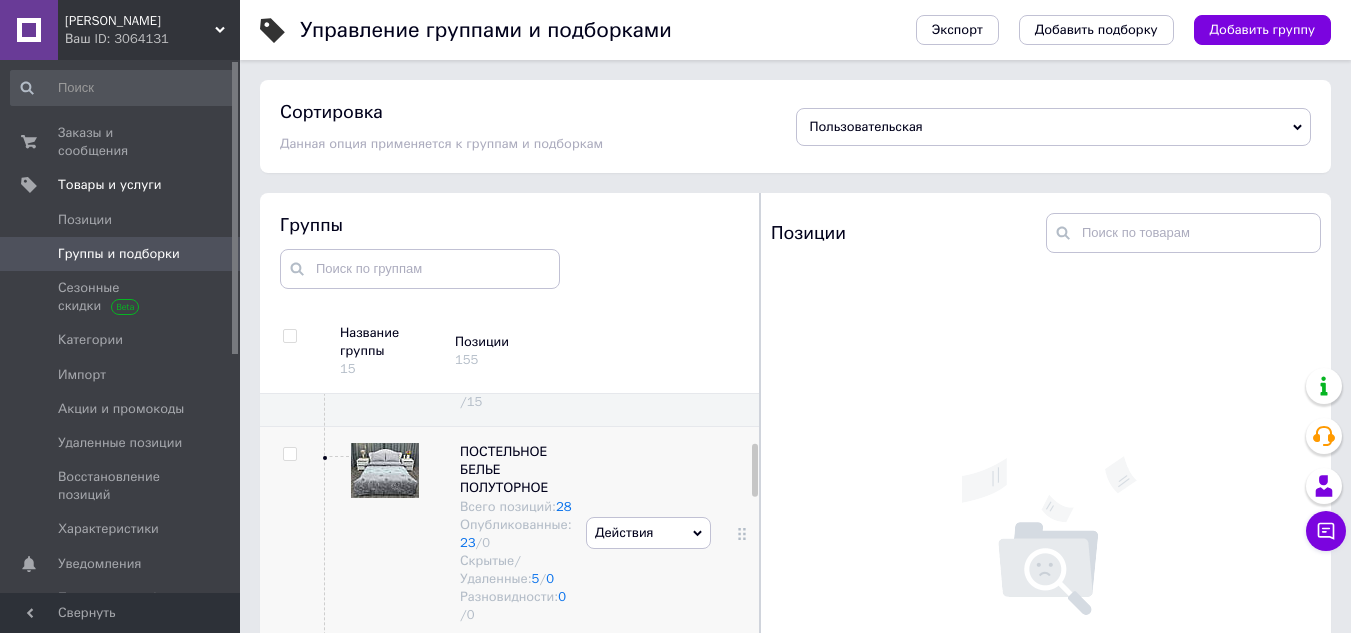 click on "Действия Скрыть группу Редактировать группу Добавить подгруппу Добавить товар Удалить группу" at bounding box center (648, 533) 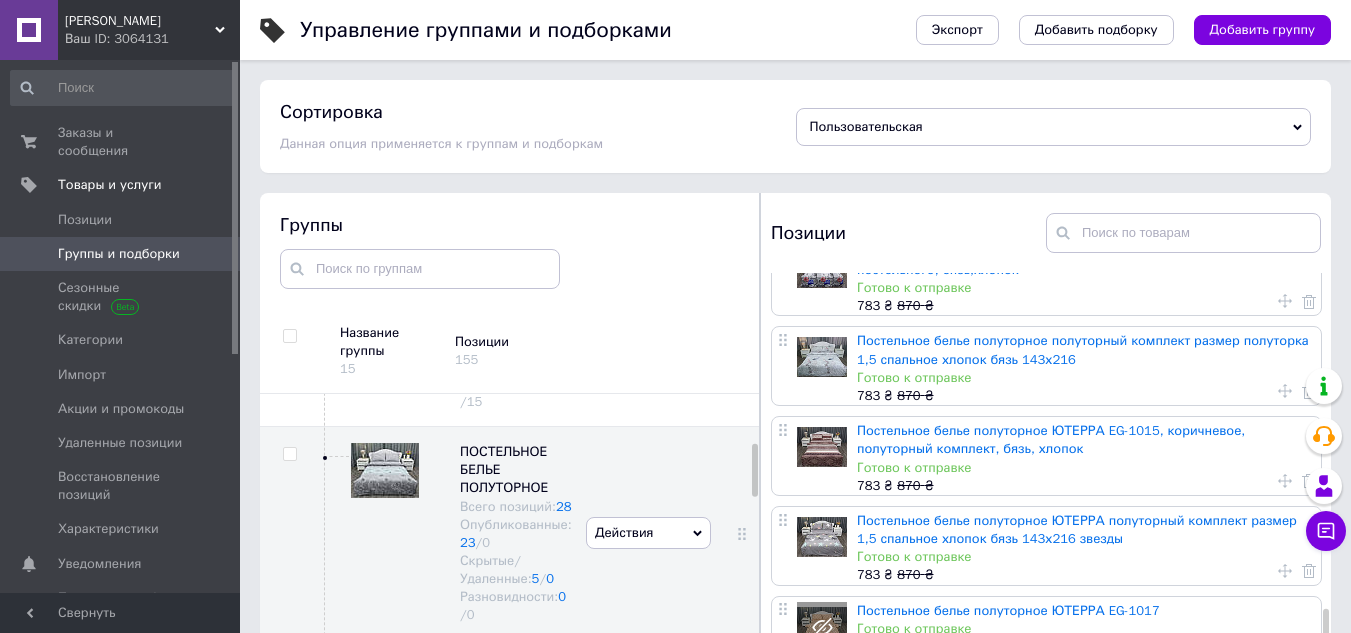 scroll, scrollTop: 1331, scrollLeft: 0, axis: vertical 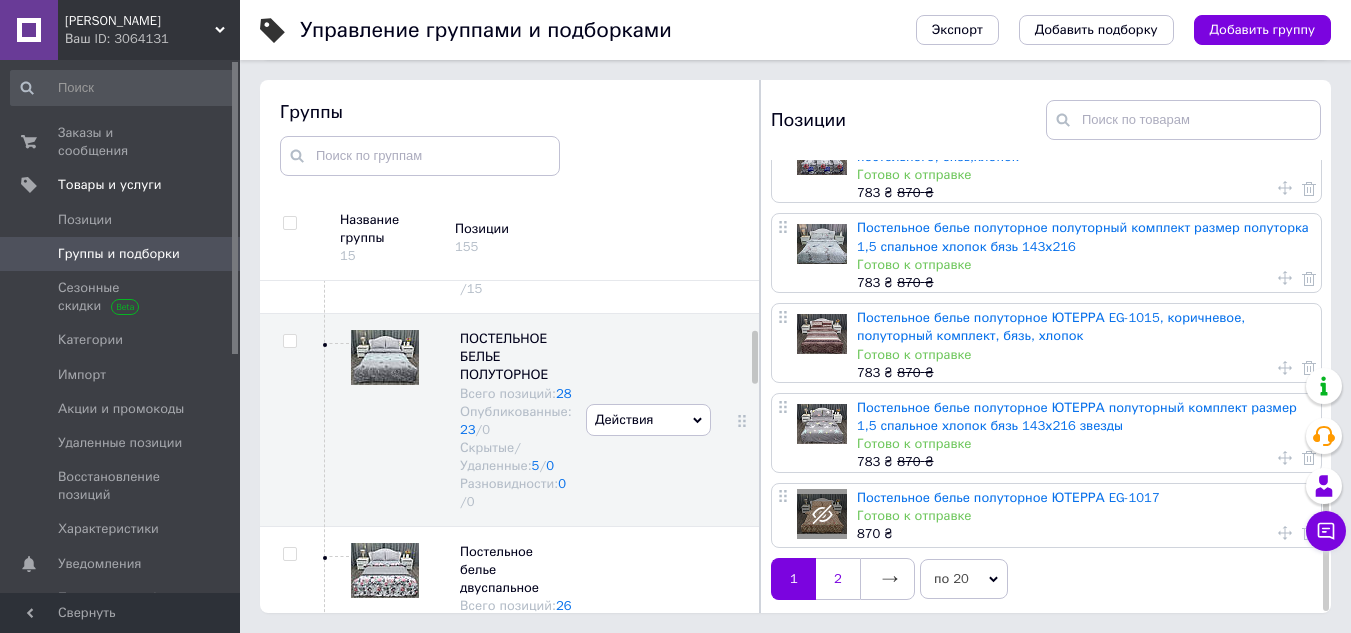click on "2" at bounding box center (838, 579) 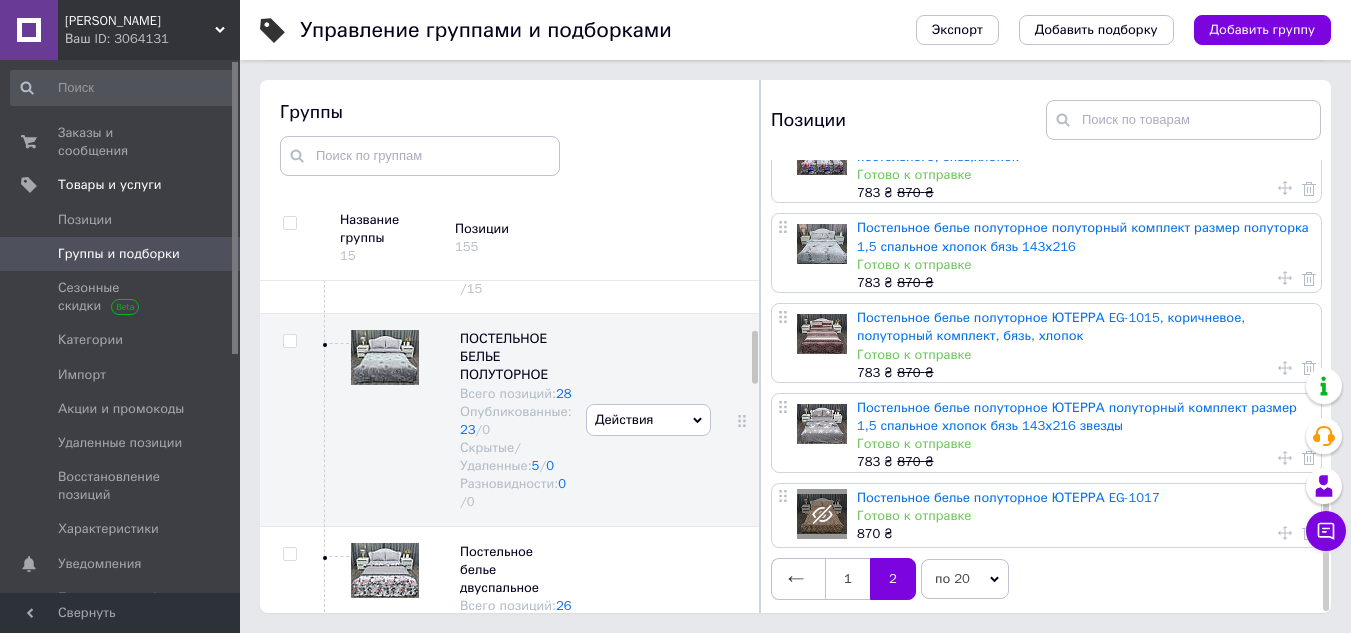scroll, scrollTop: 0, scrollLeft: 0, axis: both 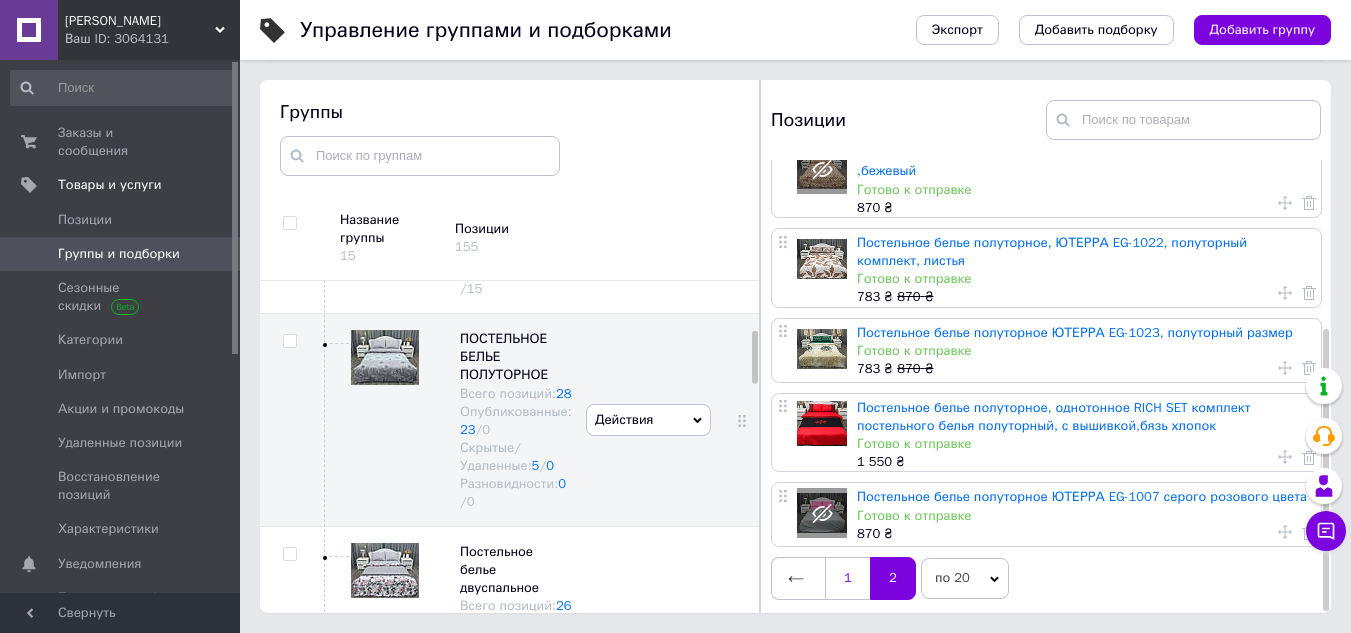 click on "1" at bounding box center [847, 578] 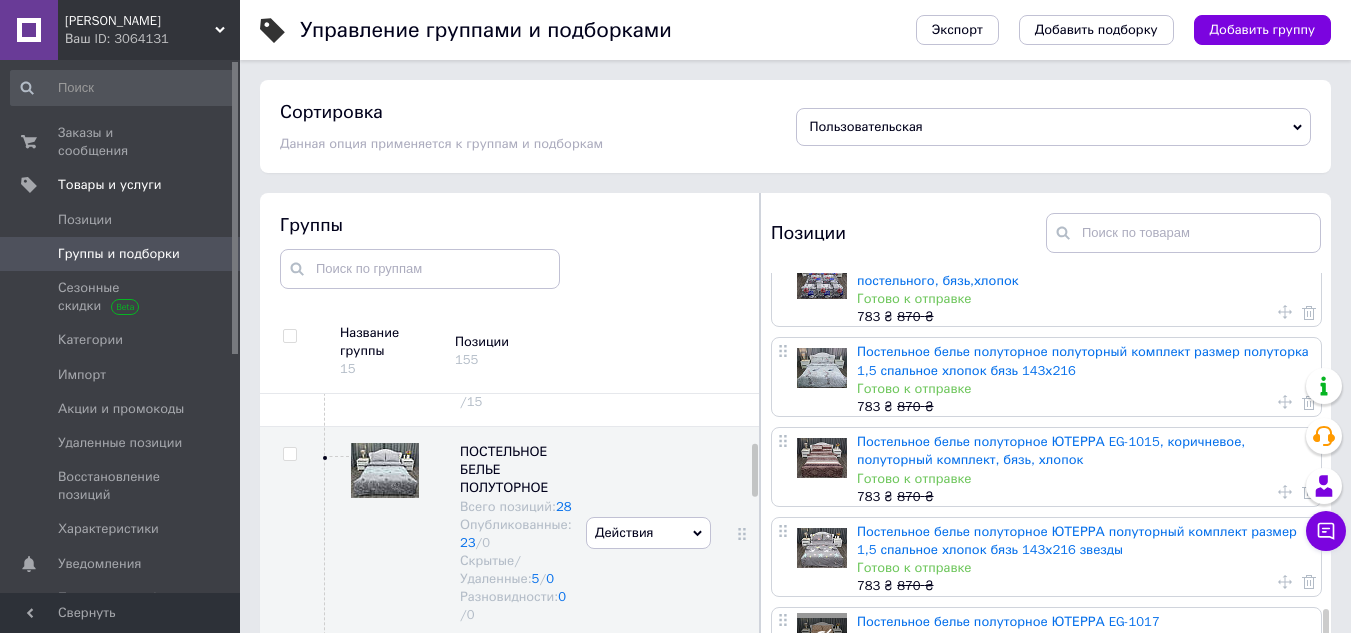 scroll, scrollTop: 1331, scrollLeft: 0, axis: vertical 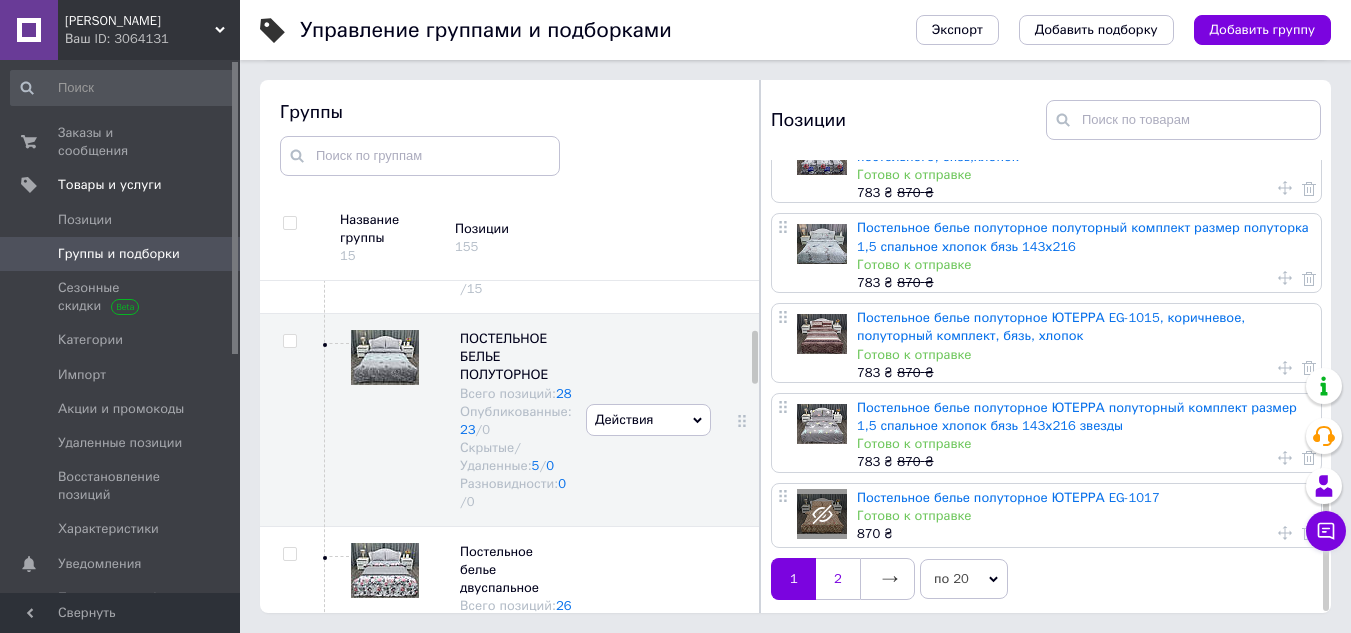 click on "2" at bounding box center [838, 579] 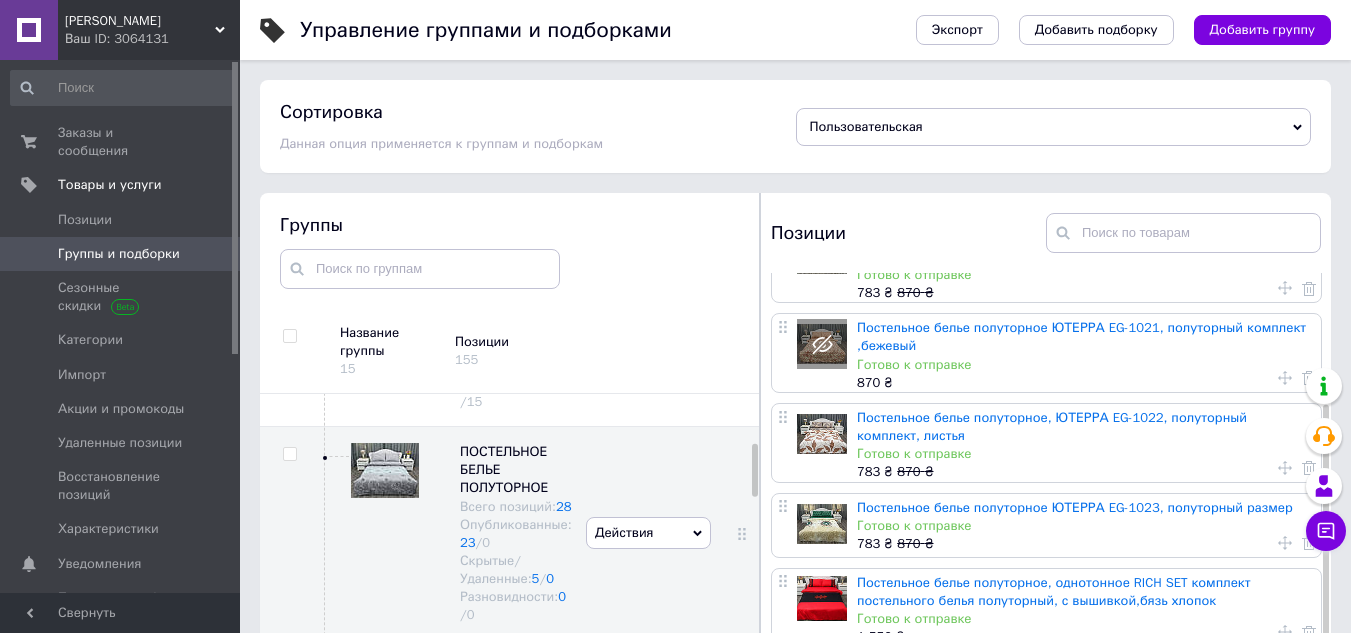 scroll, scrollTop: 269, scrollLeft: 0, axis: vertical 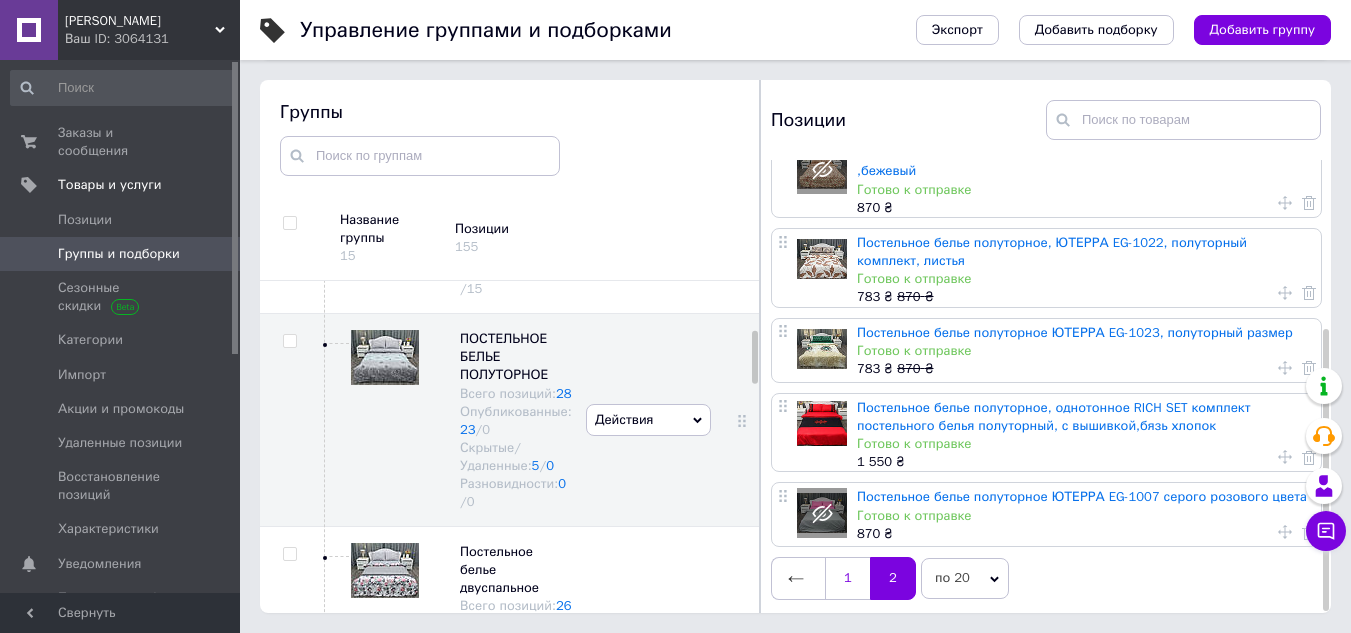 click on "1" at bounding box center (847, 578) 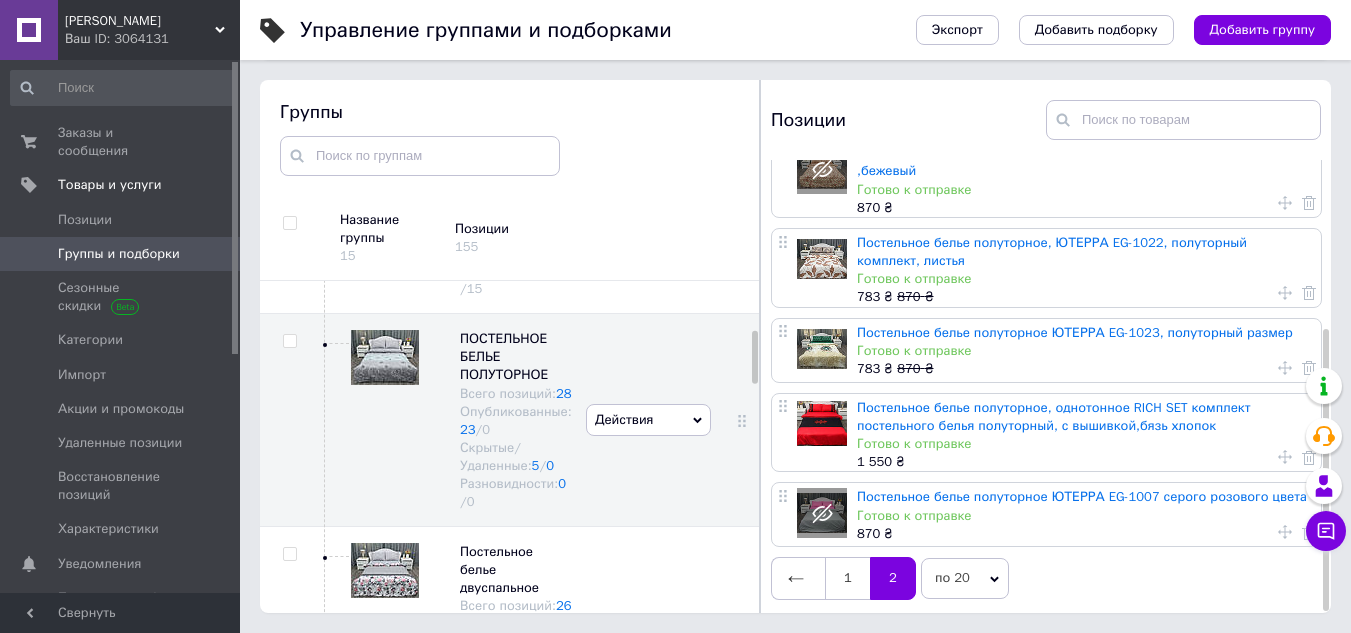 scroll, scrollTop: 0, scrollLeft: 0, axis: both 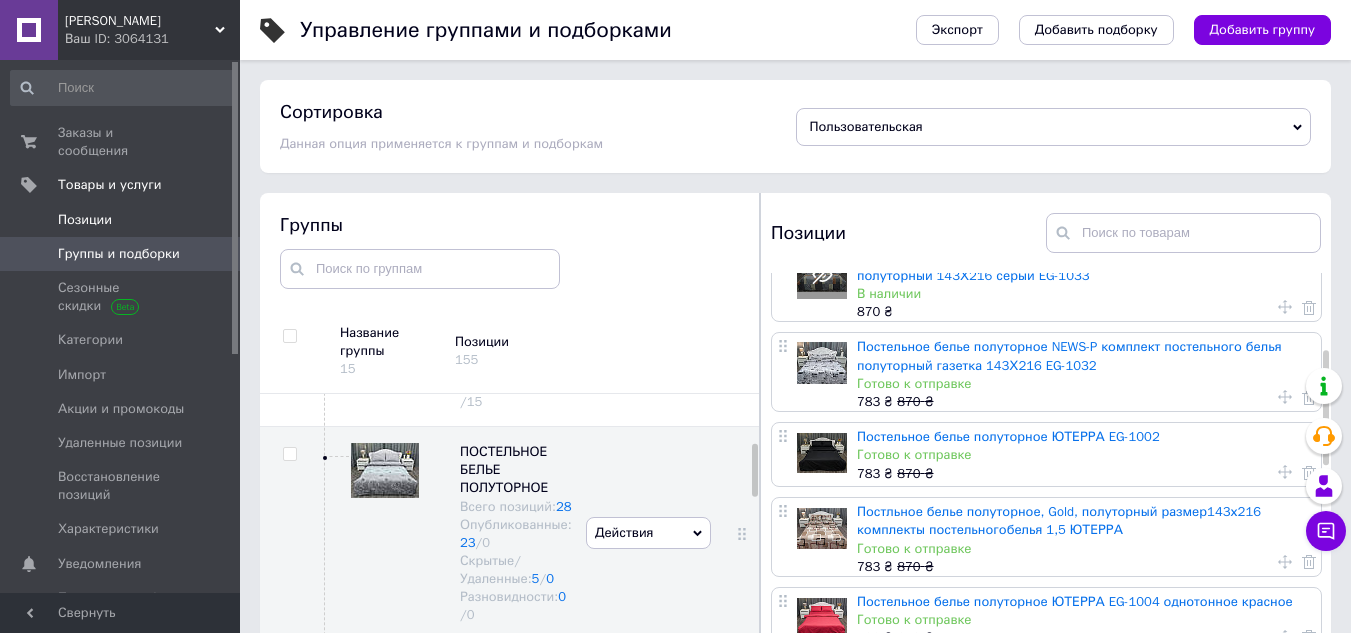 click on "Позиции" at bounding box center [85, 220] 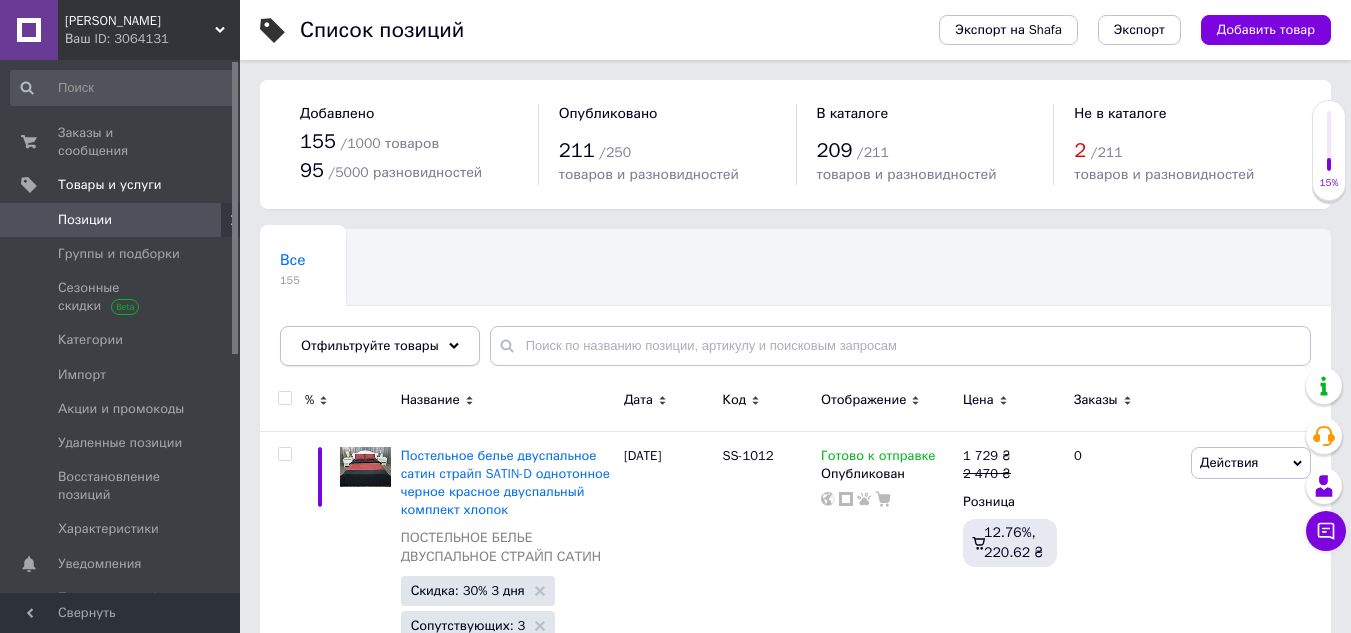 click 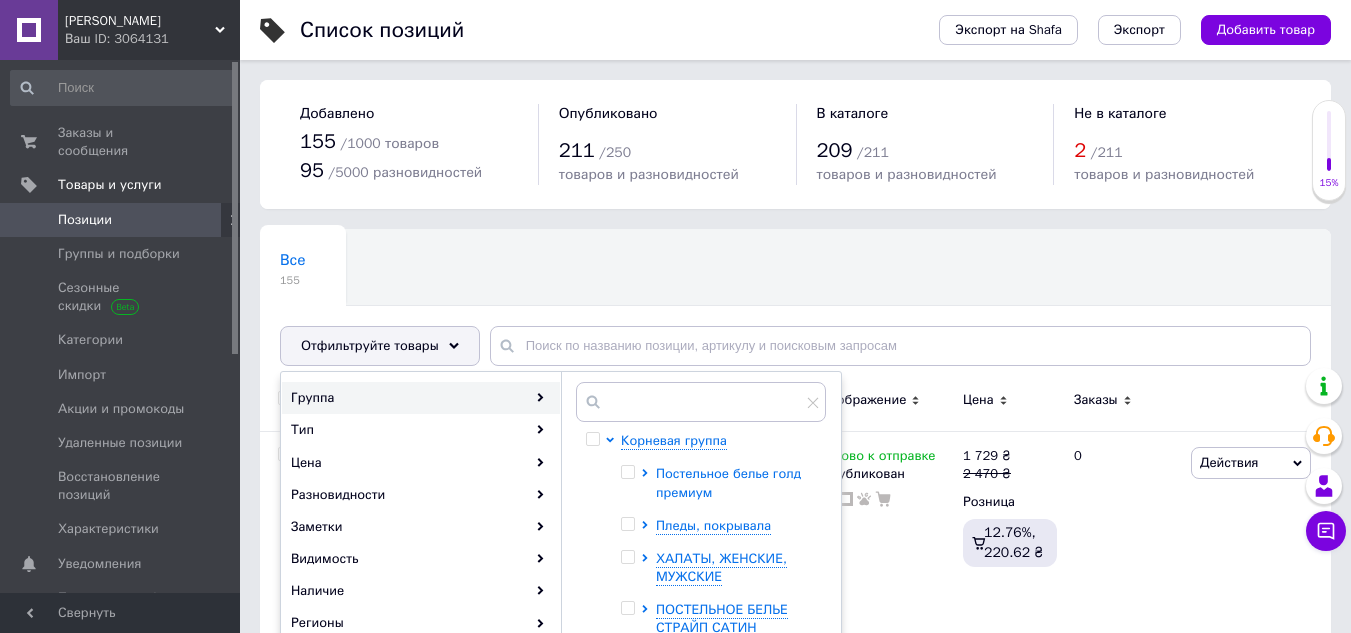 click 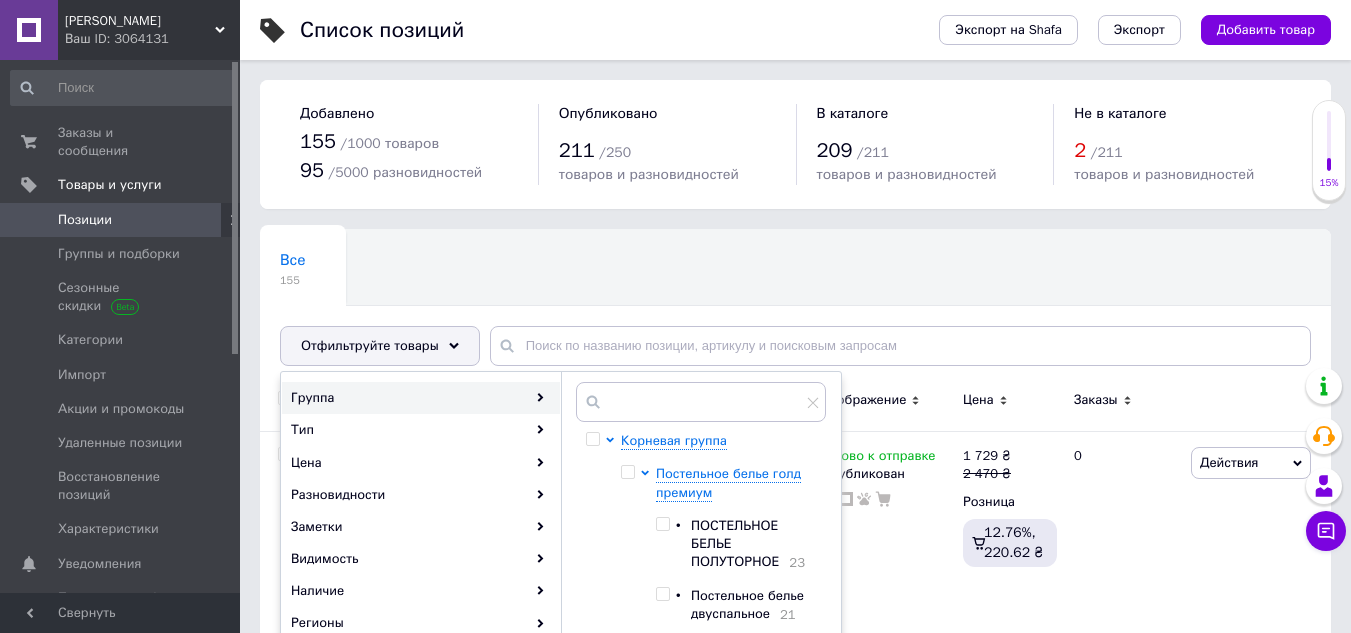 click at bounding box center [662, 524] 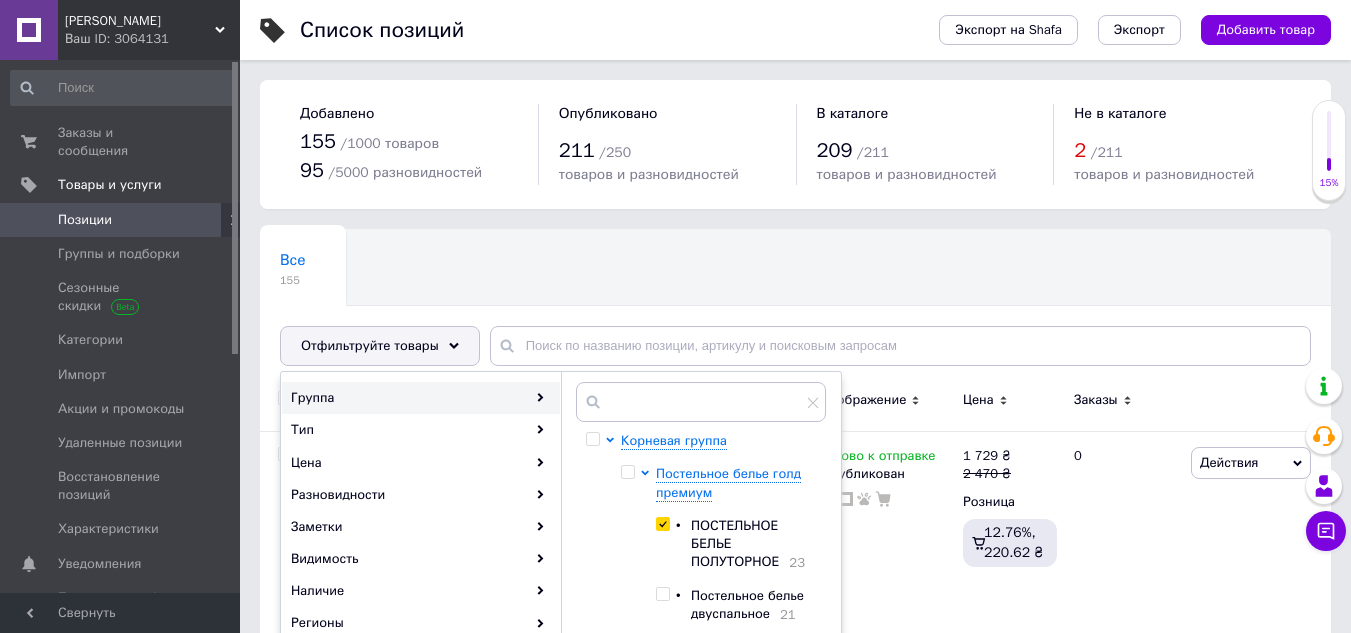 checkbox on "true" 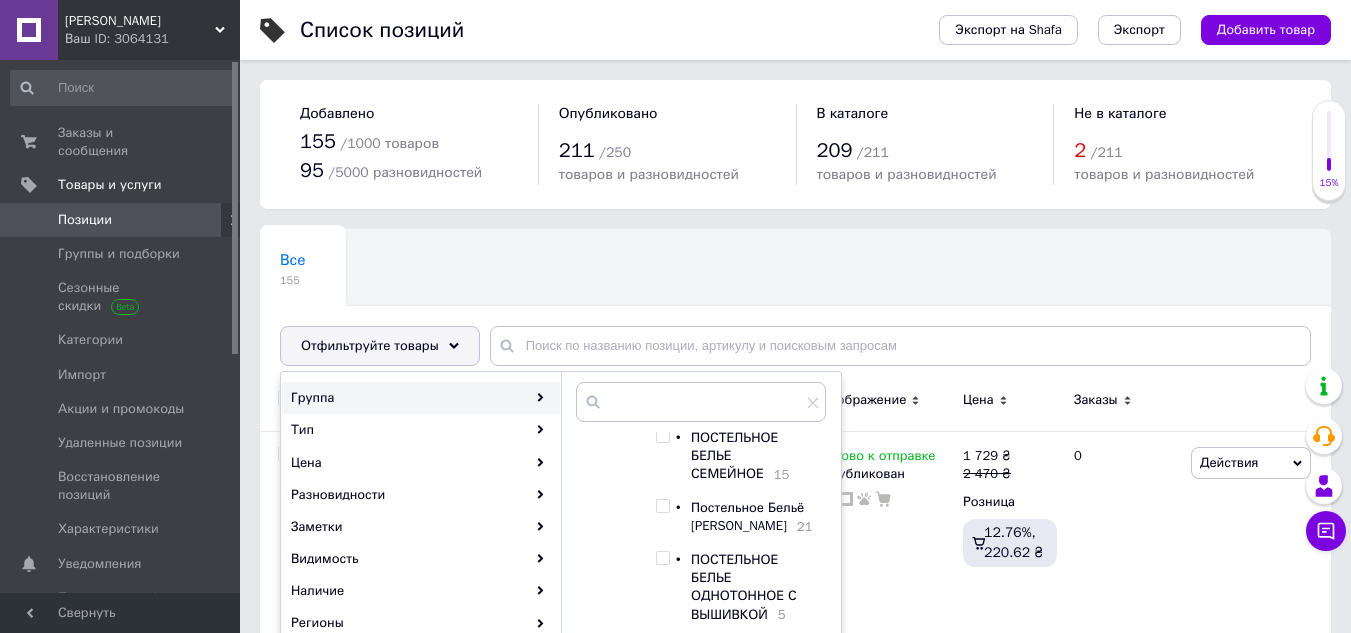 scroll, scrollTop: 262, scrollLeft: 0, axis: vertical 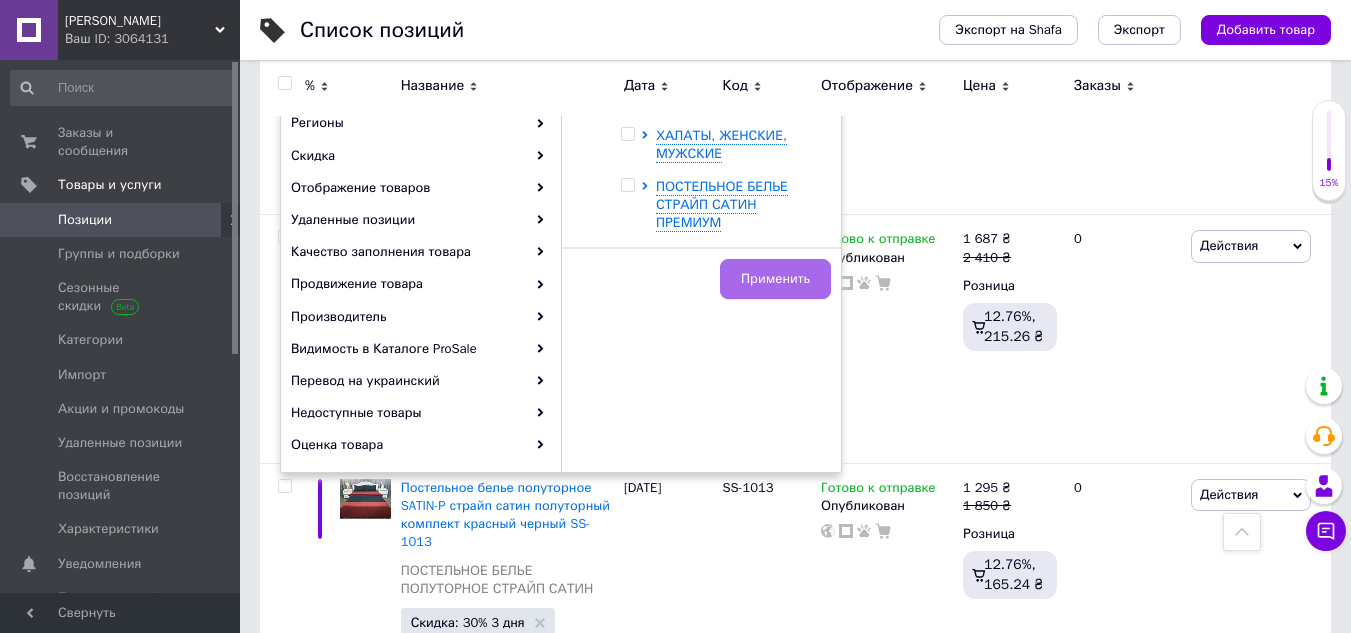 click on "Применить" at bounding box center (775, 279) 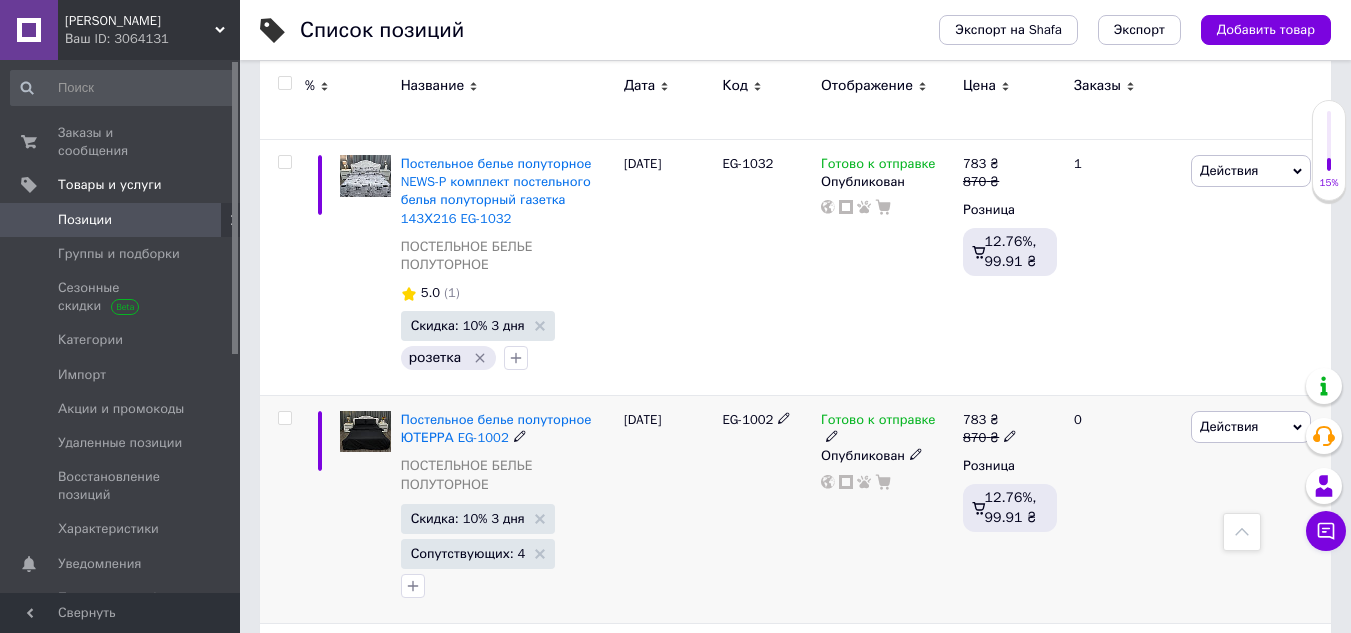 scroll, scrollTop: 1335, scrollLeft: 0, axis: vertical 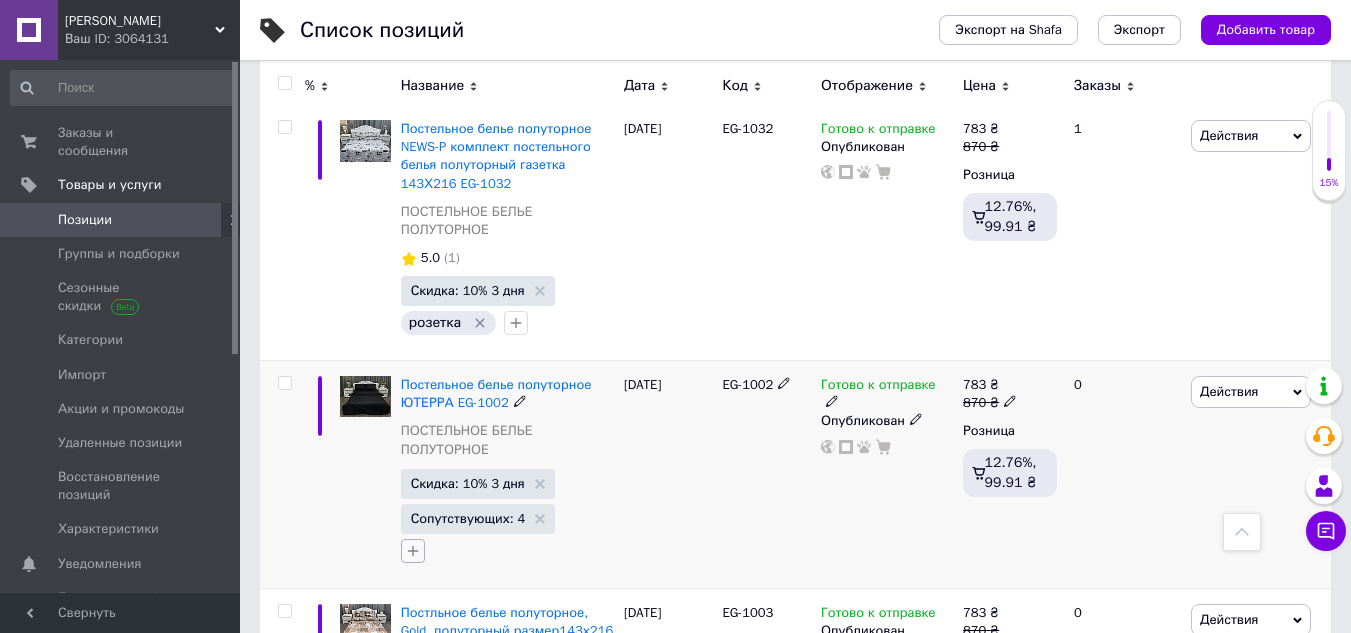 click 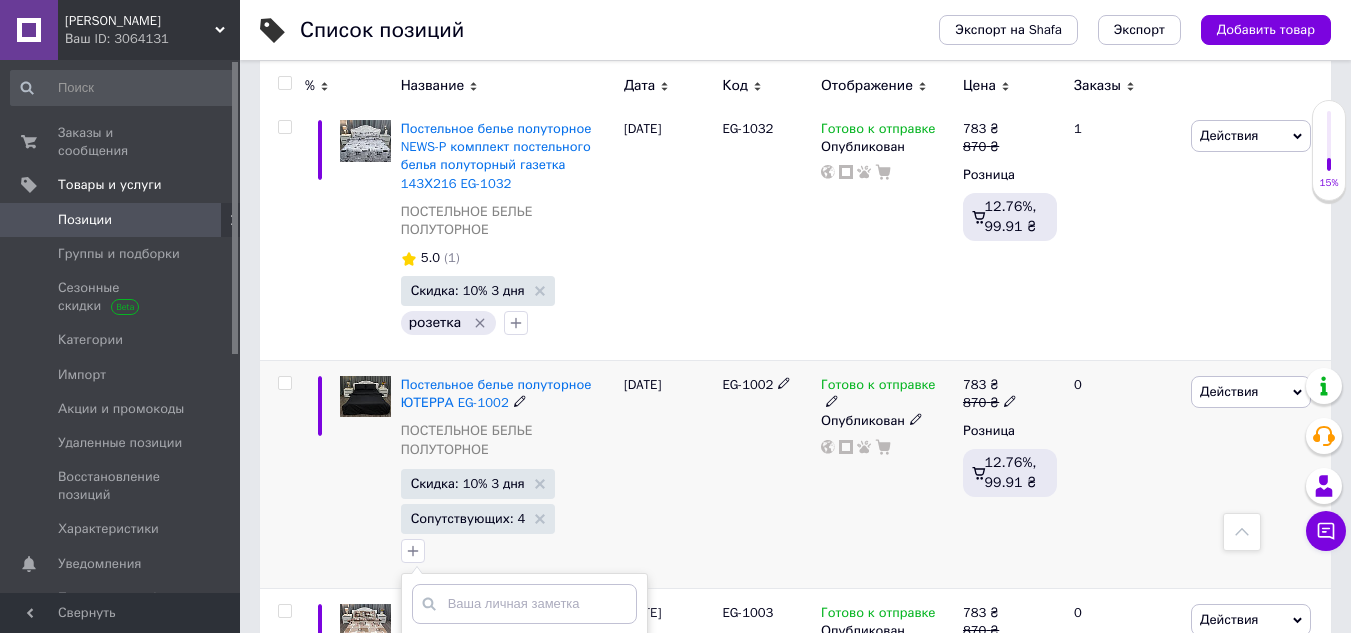 click on "розетка" at bounding box center (418, 646) 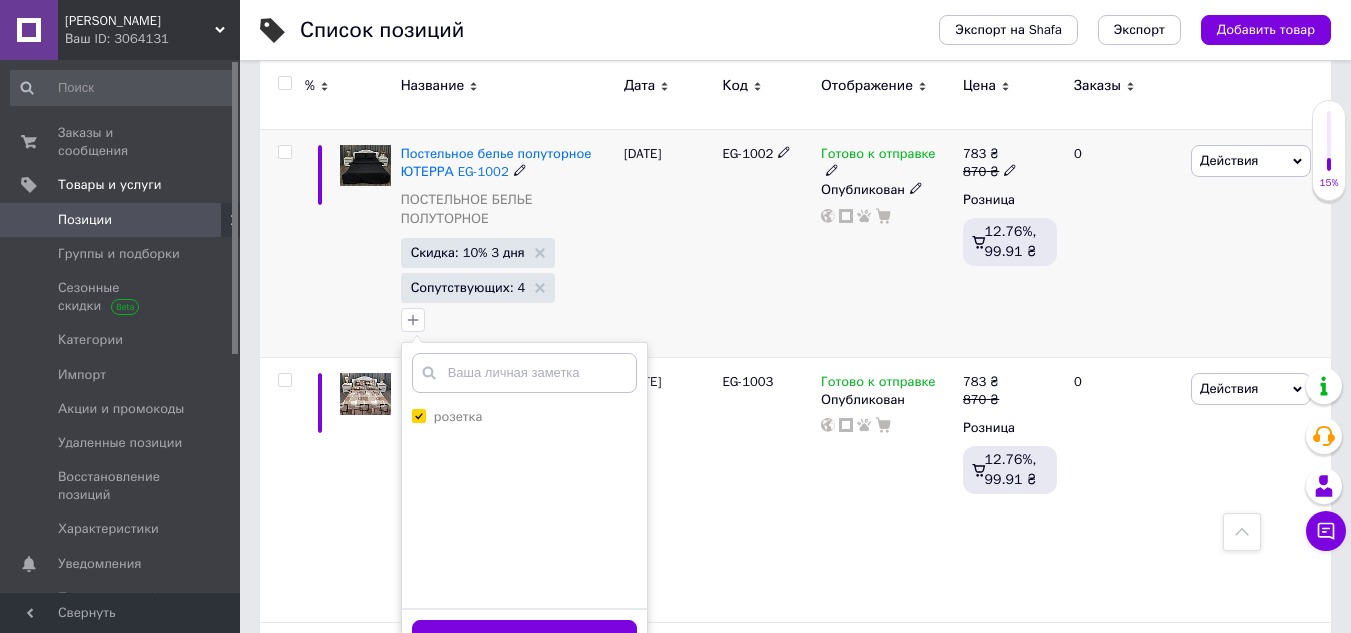 scroll, scrollTop: 1635, scrollLeft: 0, axis: vertical 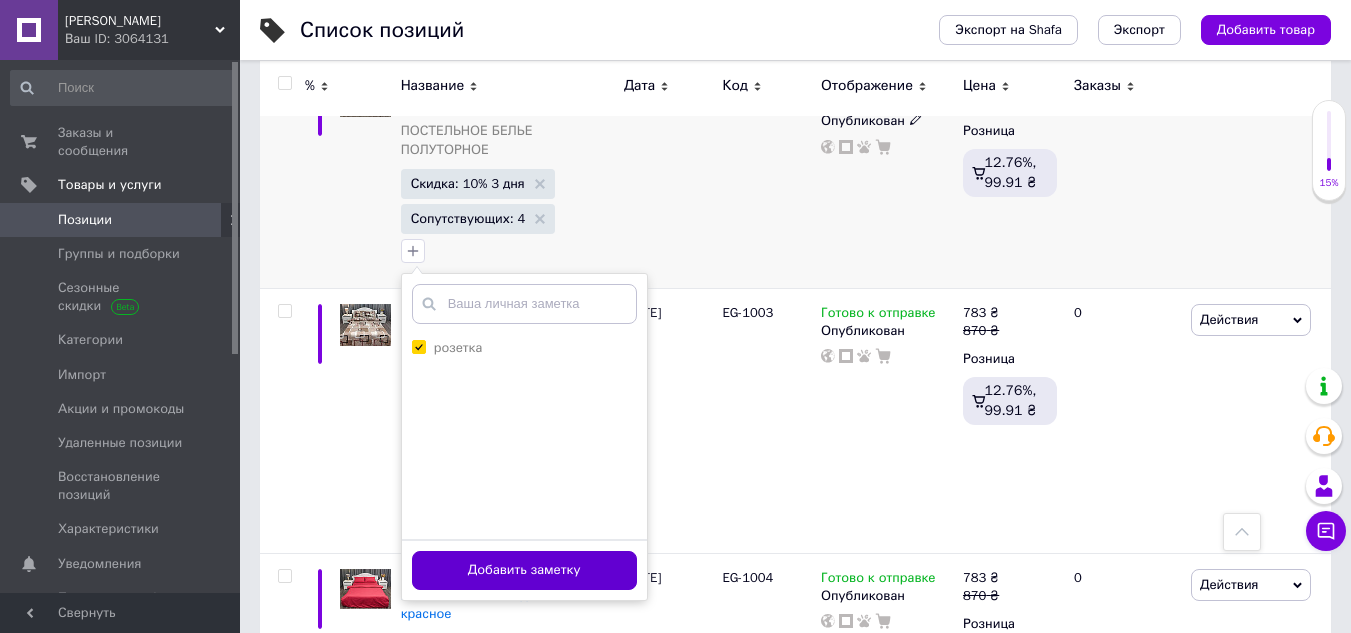 click on "Добавить заметку" at bounding box center [524, 570] 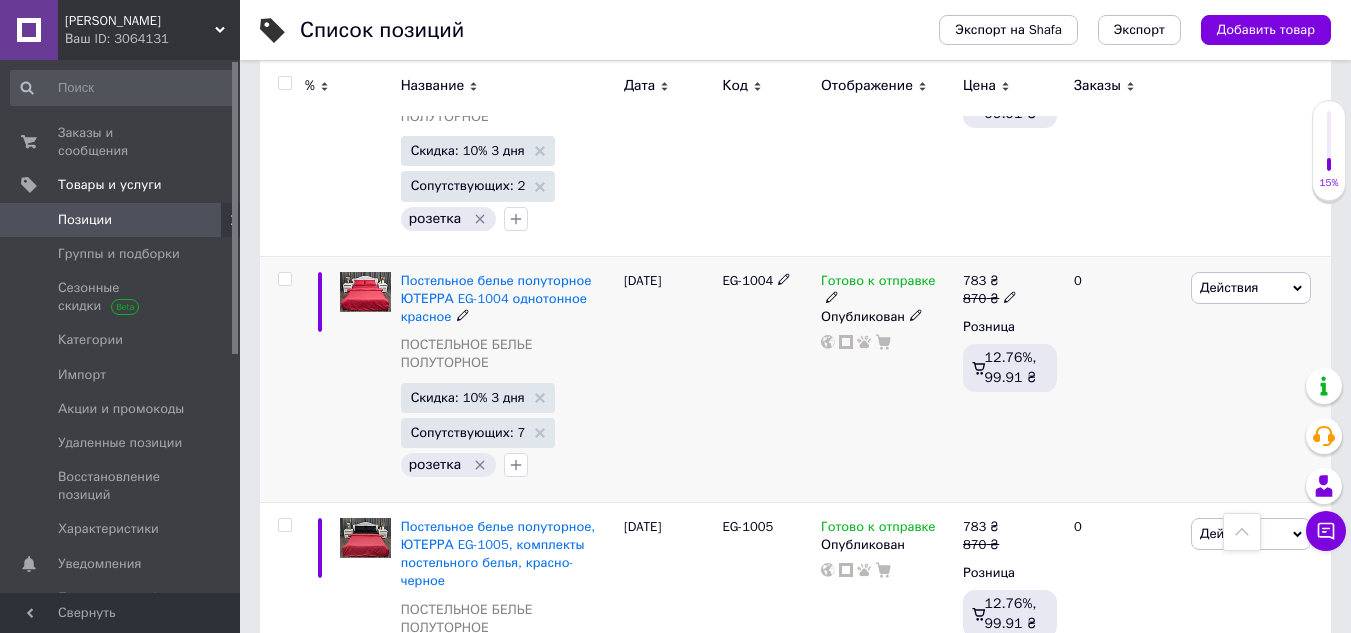 scroll, scrollTop: 1935, scrollLeft: 0, axis: vertical 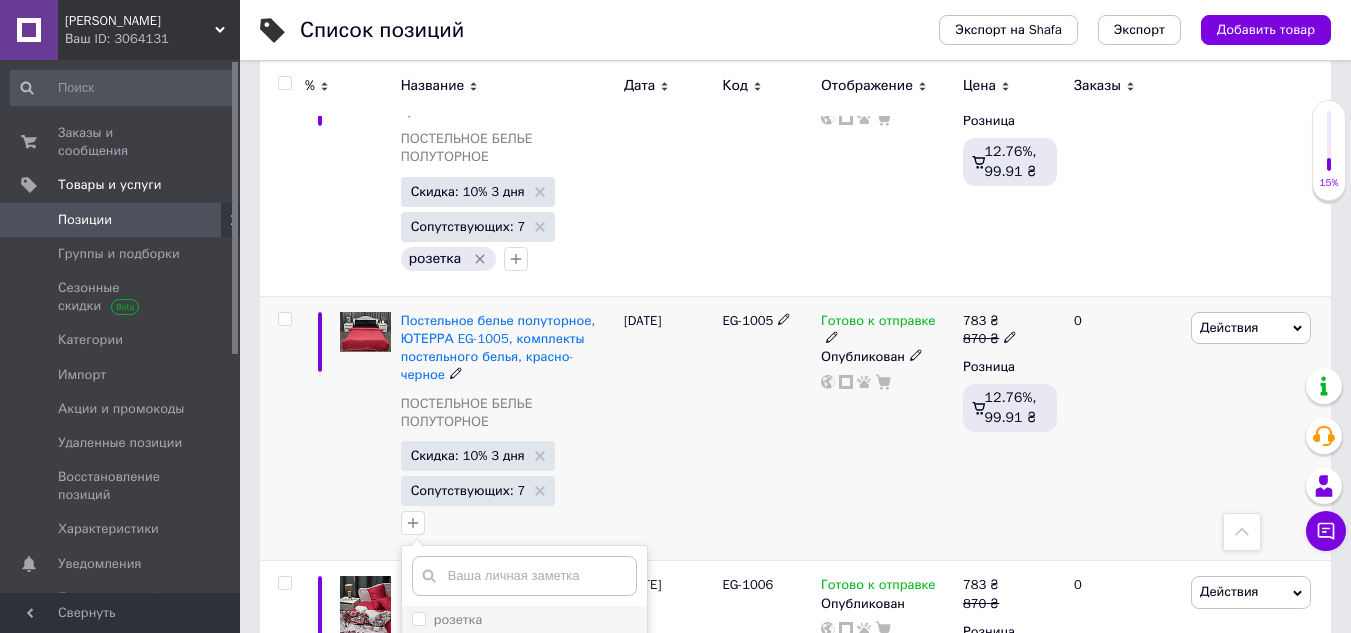 click on "розетка" at bounding box center [418, 618] 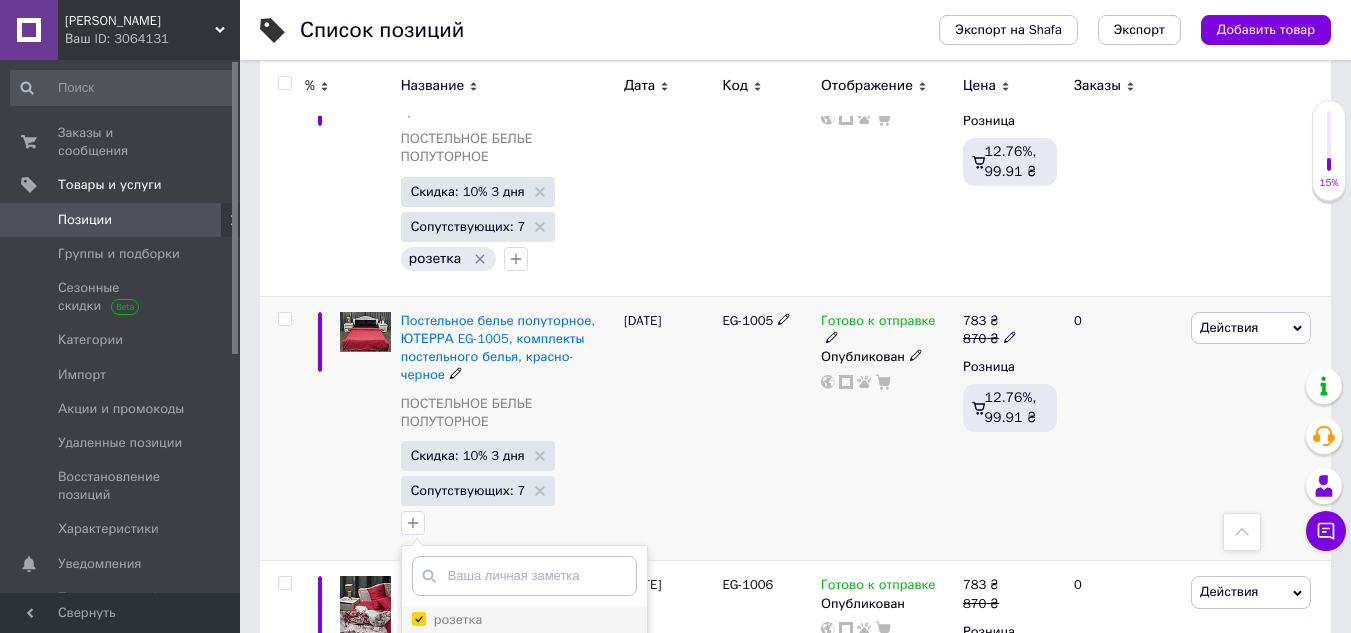 checkbox on "true" 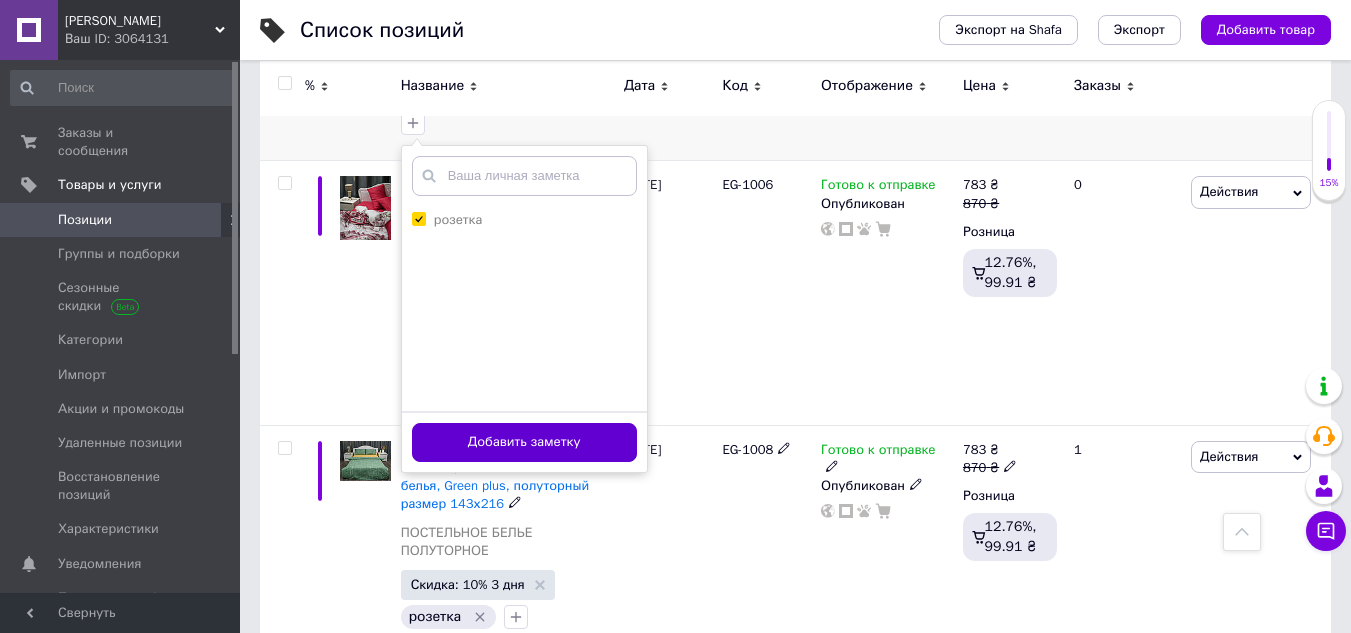 scroll, scrollTop: 2556, scrollLeft: 0, axis: vertical 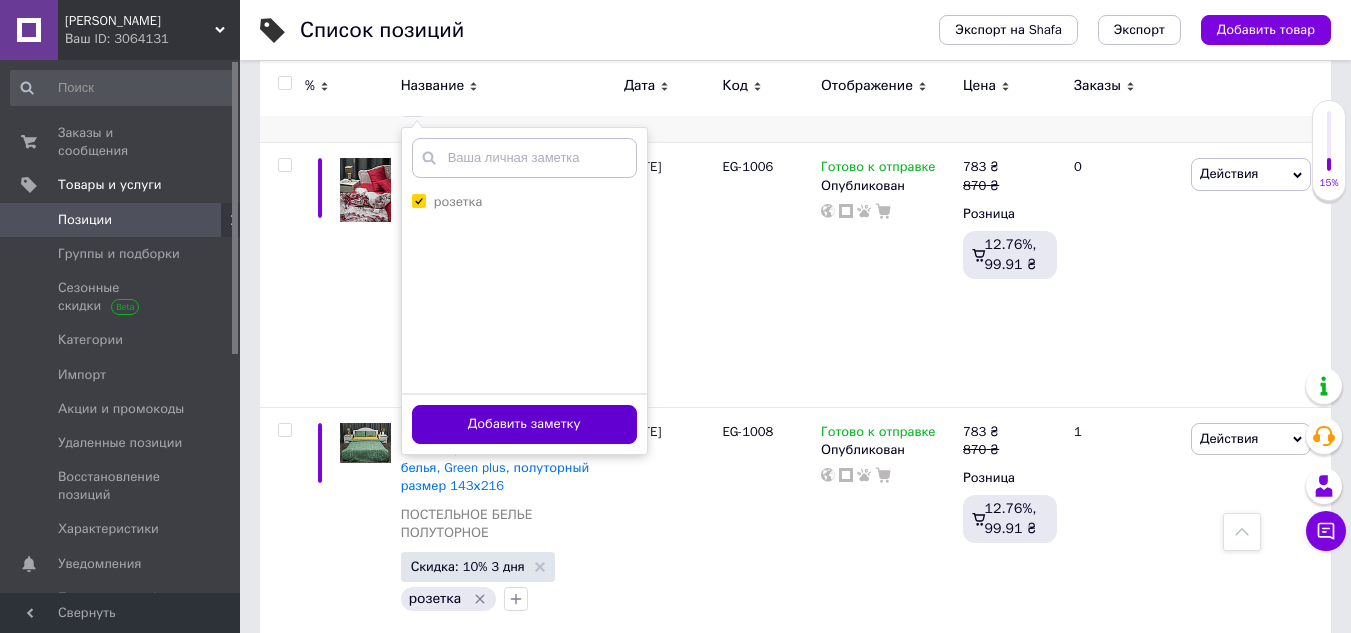 click on "Добавить заметку" at bounding box center [524, 424] 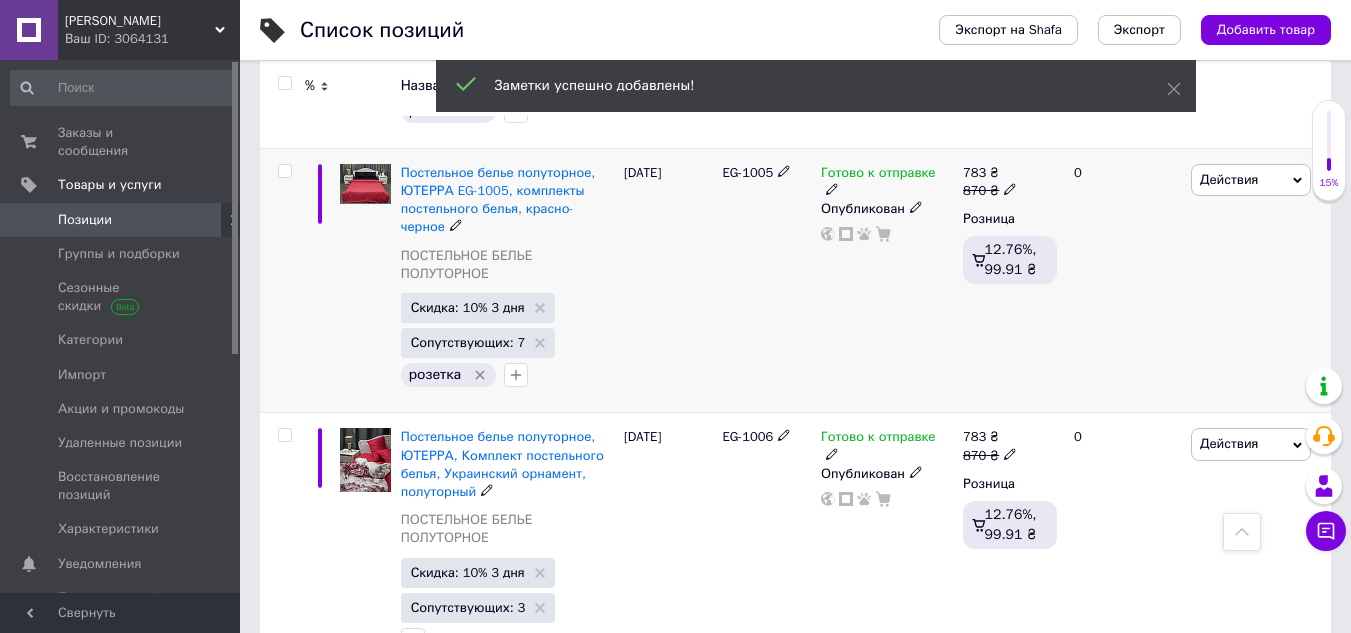 scroll, scrollTop: 2256, scrollLeft: 0, axis: vertical 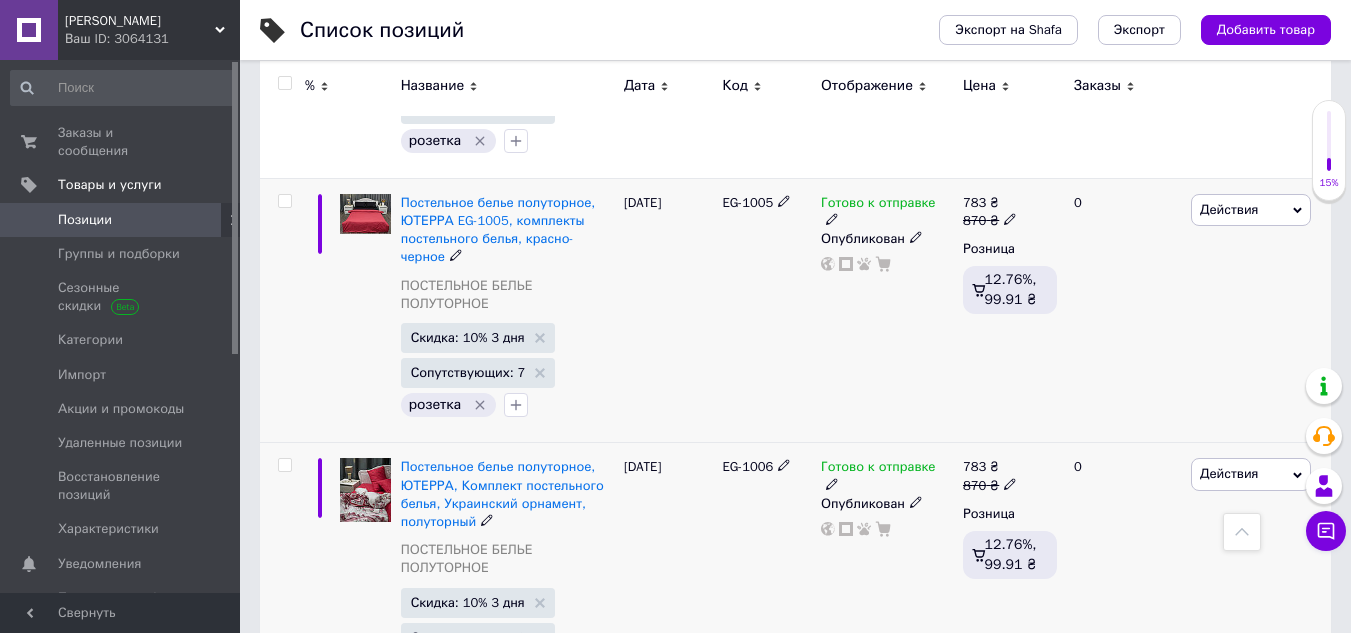 click 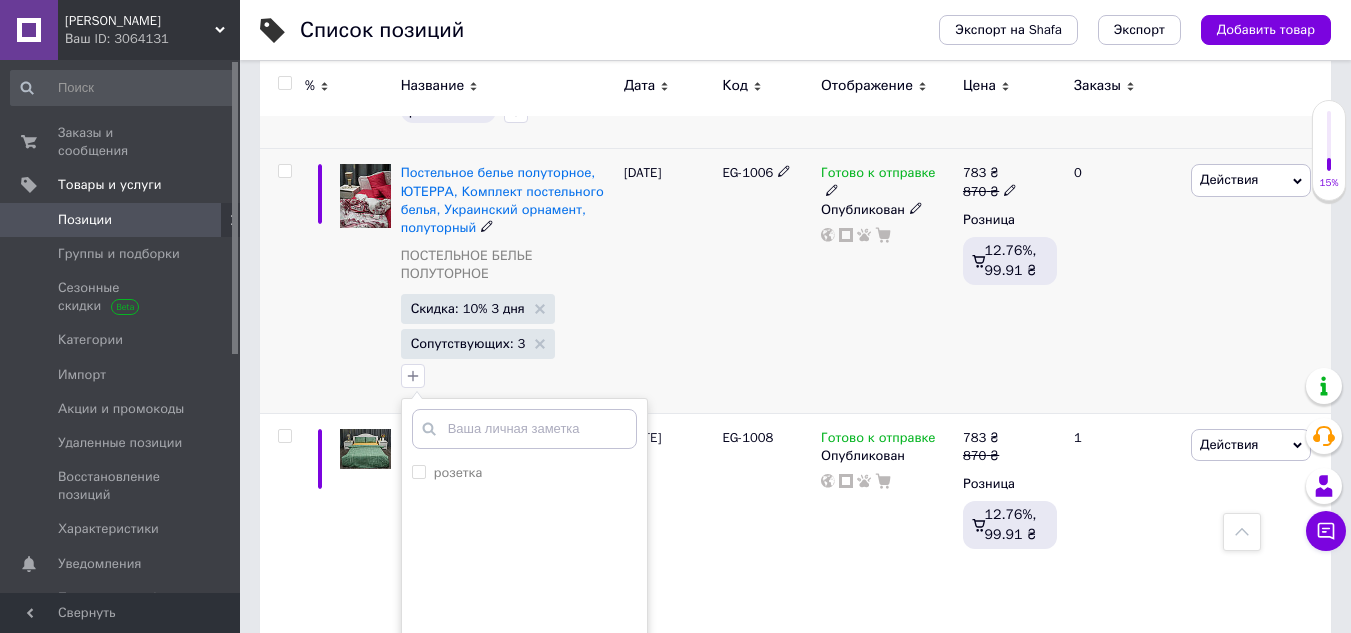 scroll, scrollTop: 2556, scrollLeft: 0, axis: vertical 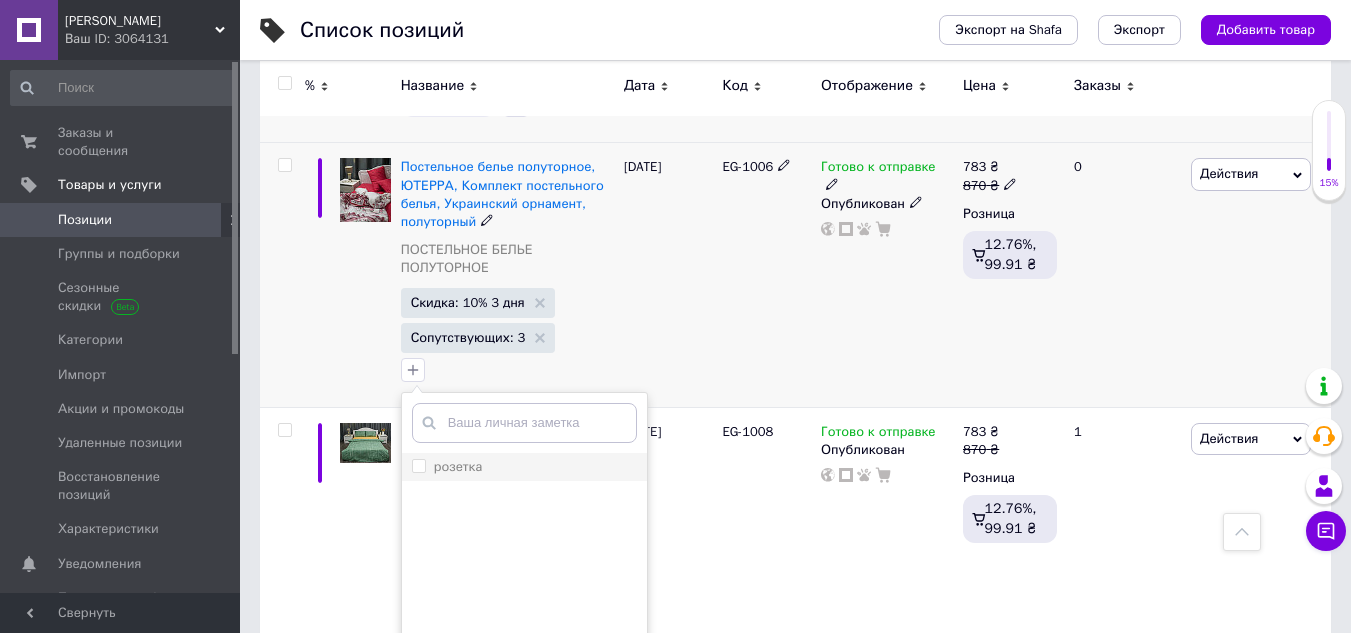 click on "розетка" at bounding box center [418, 465] 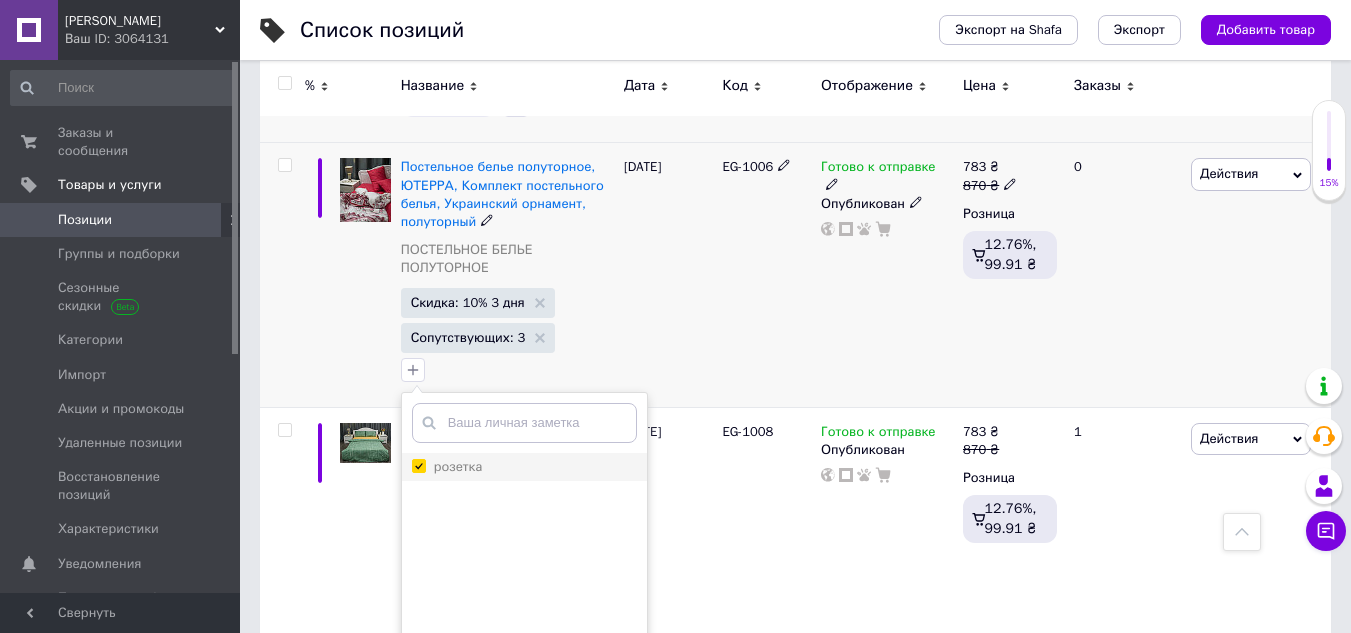 checkbox on "true" 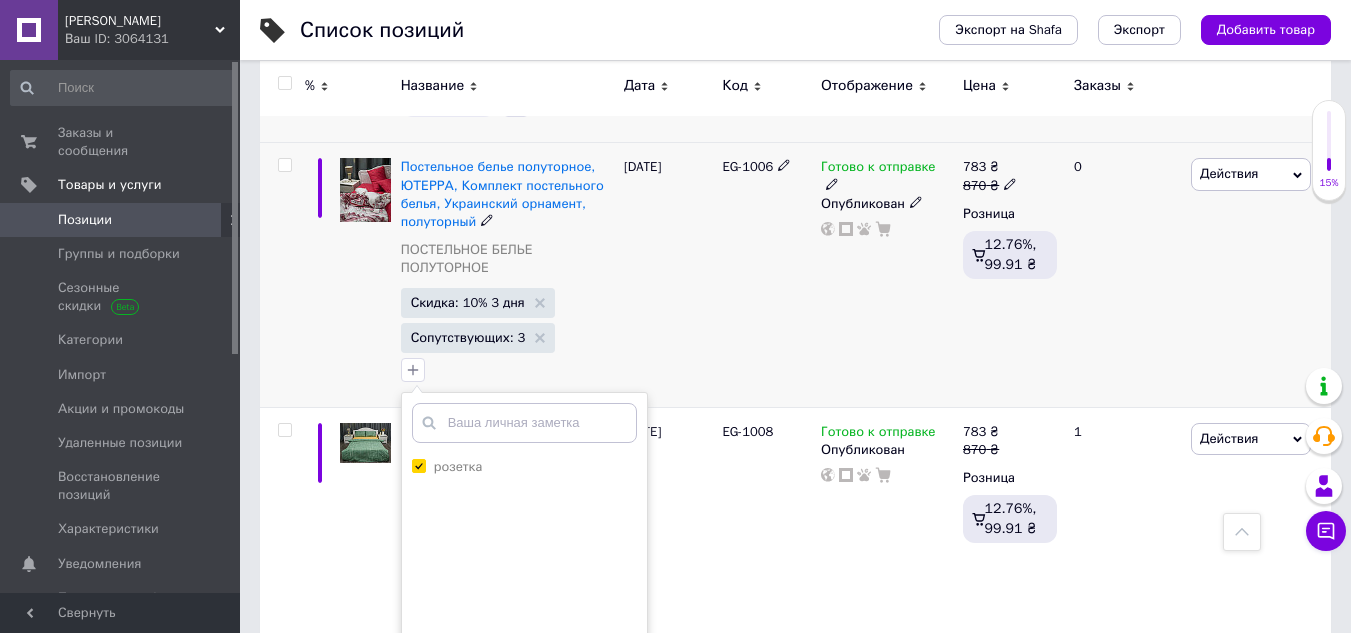 click on "Добавить заметку" at bounding box center [524, 689] 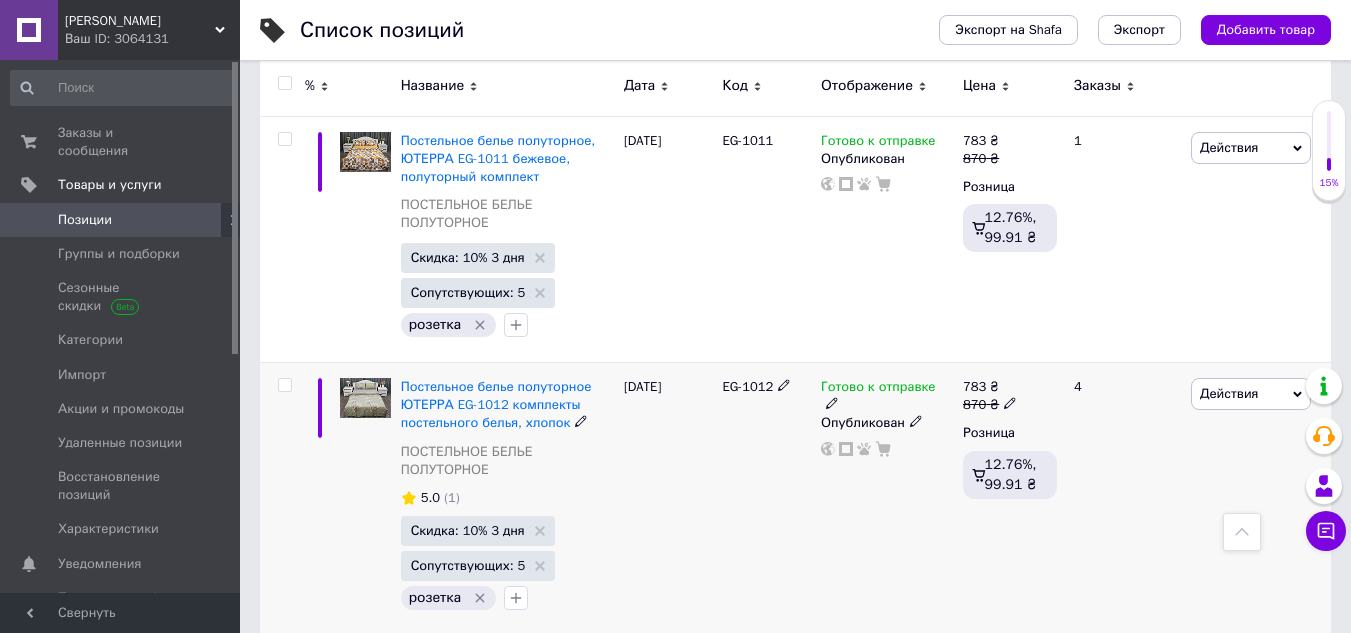 scroll, scrollTop: 3556, scrollLeft: 0, axis: vertical 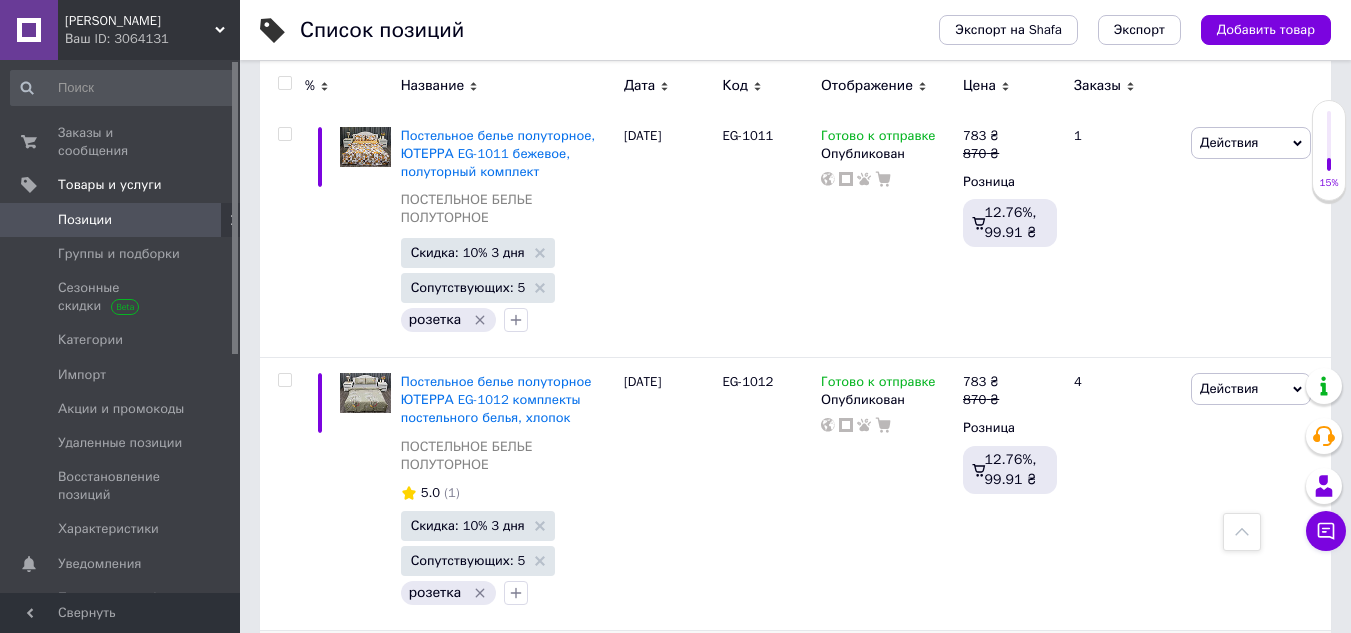 click 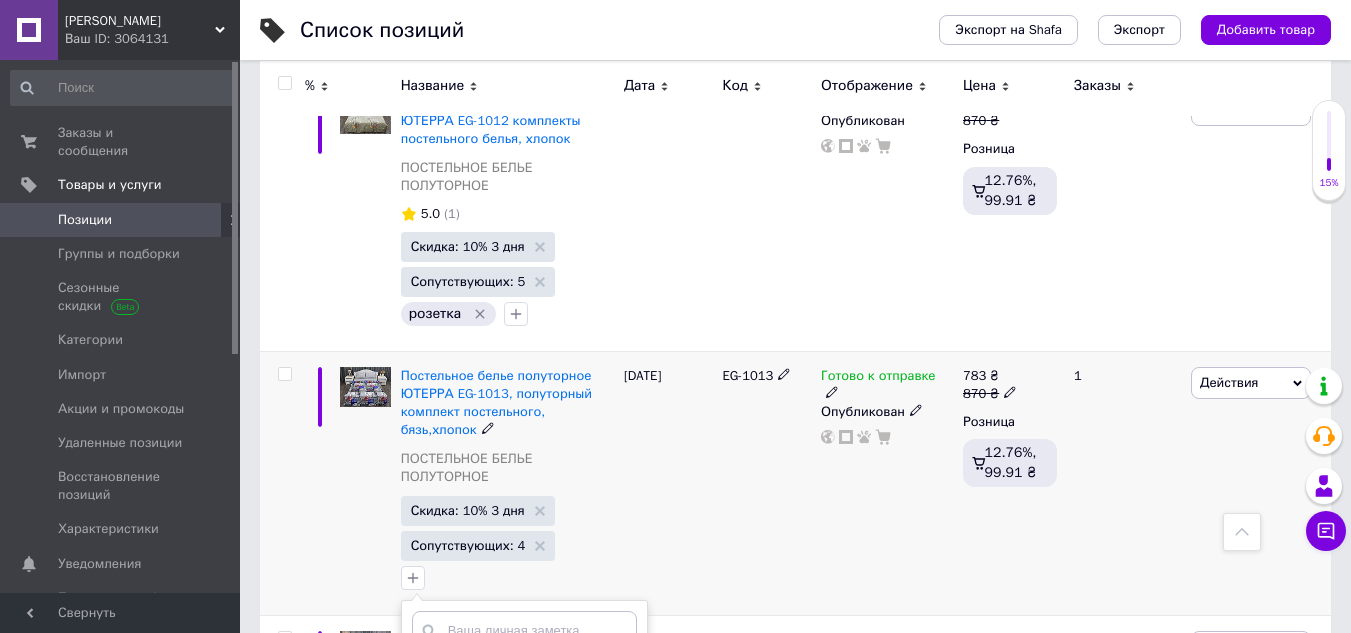 scroll, scrollTop: 3862, scrollLeft: 0, axis: vertical 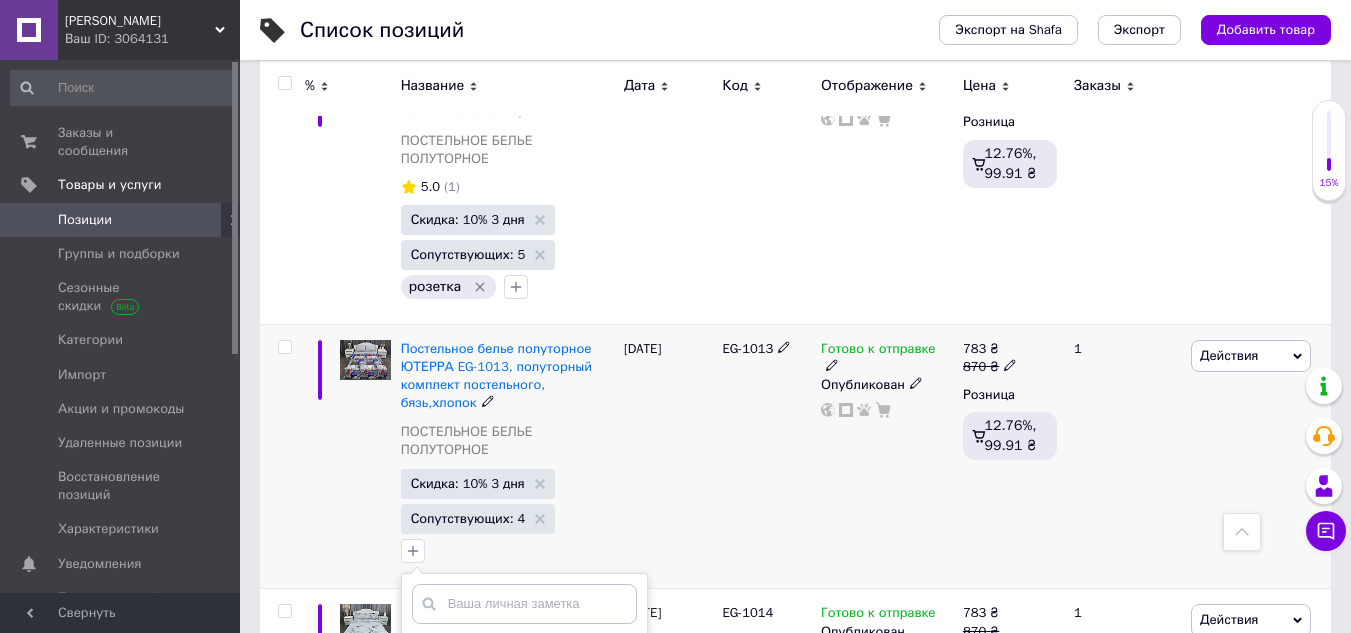 click on "розетка" at bounding box center [418, 646] 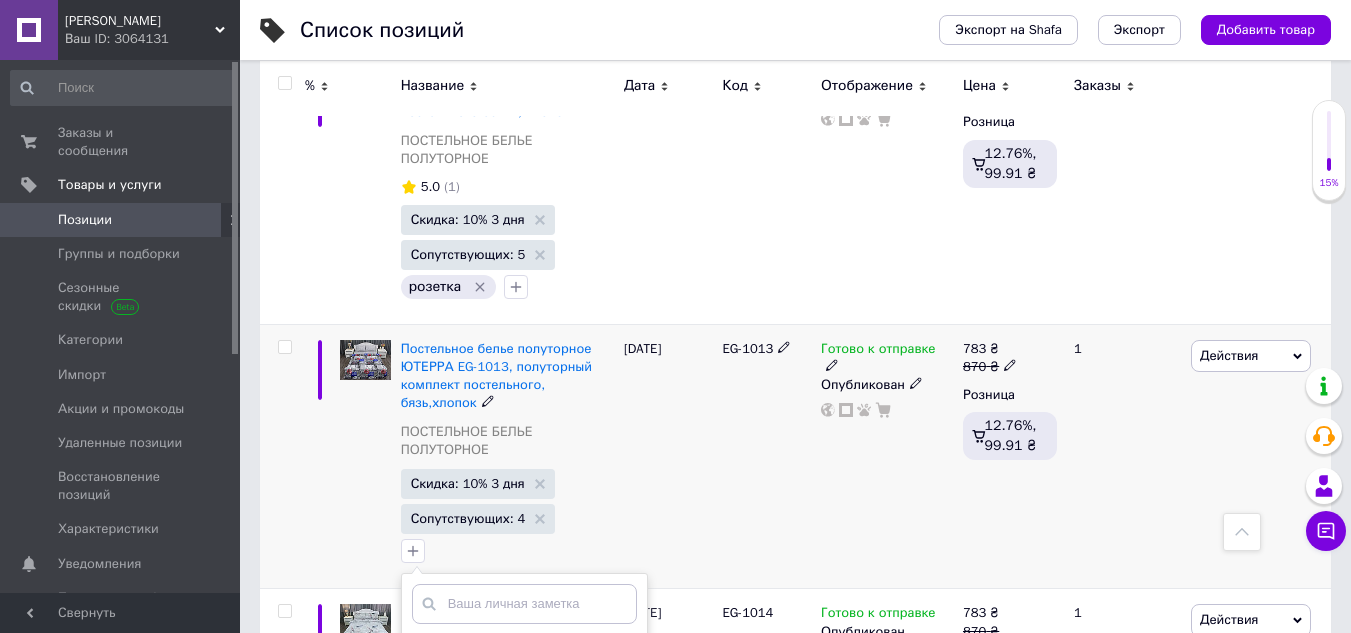 click on "Добавить заметку" at bounding box center (524, 870) 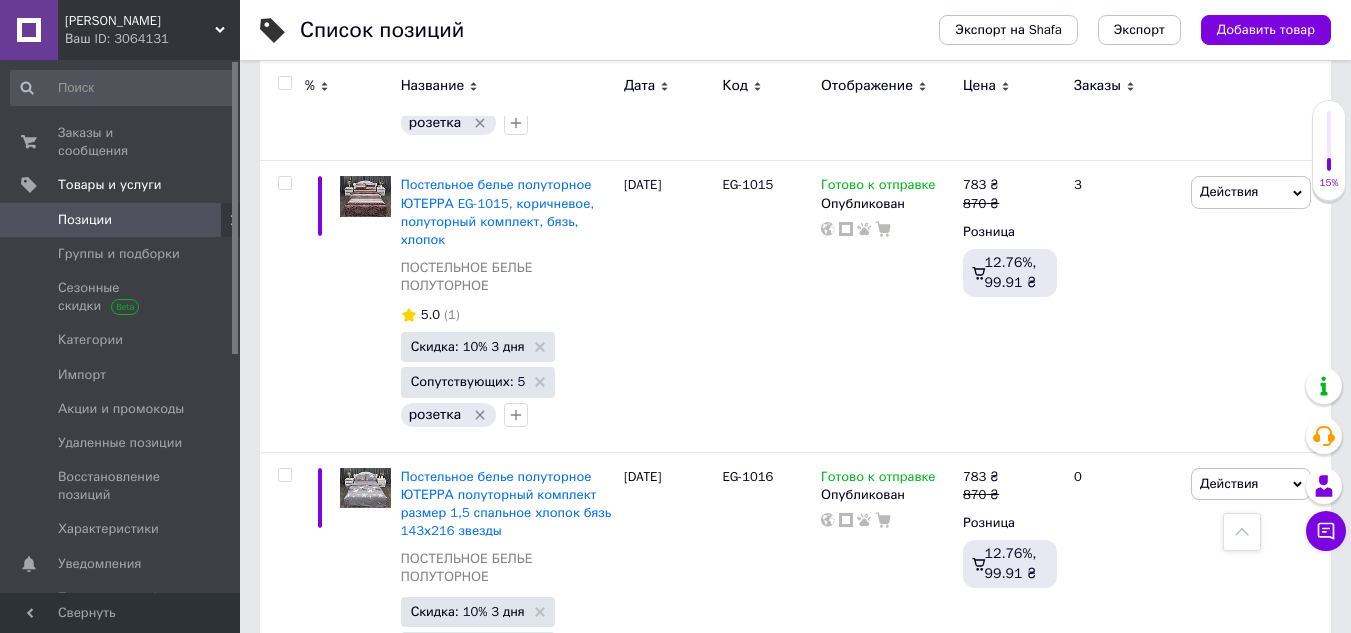 scroll, scrollTop: 4587, scrollLeft: 0, axis: vertical 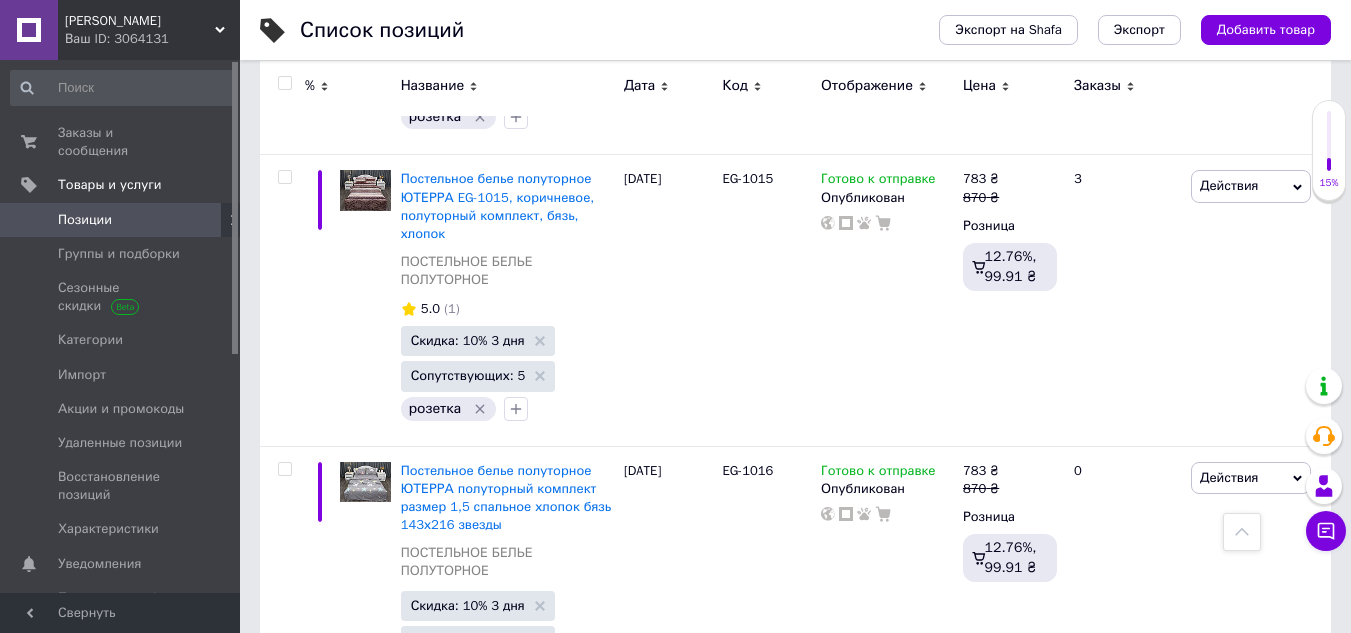 click on "2" at bounding box center [327, 955] 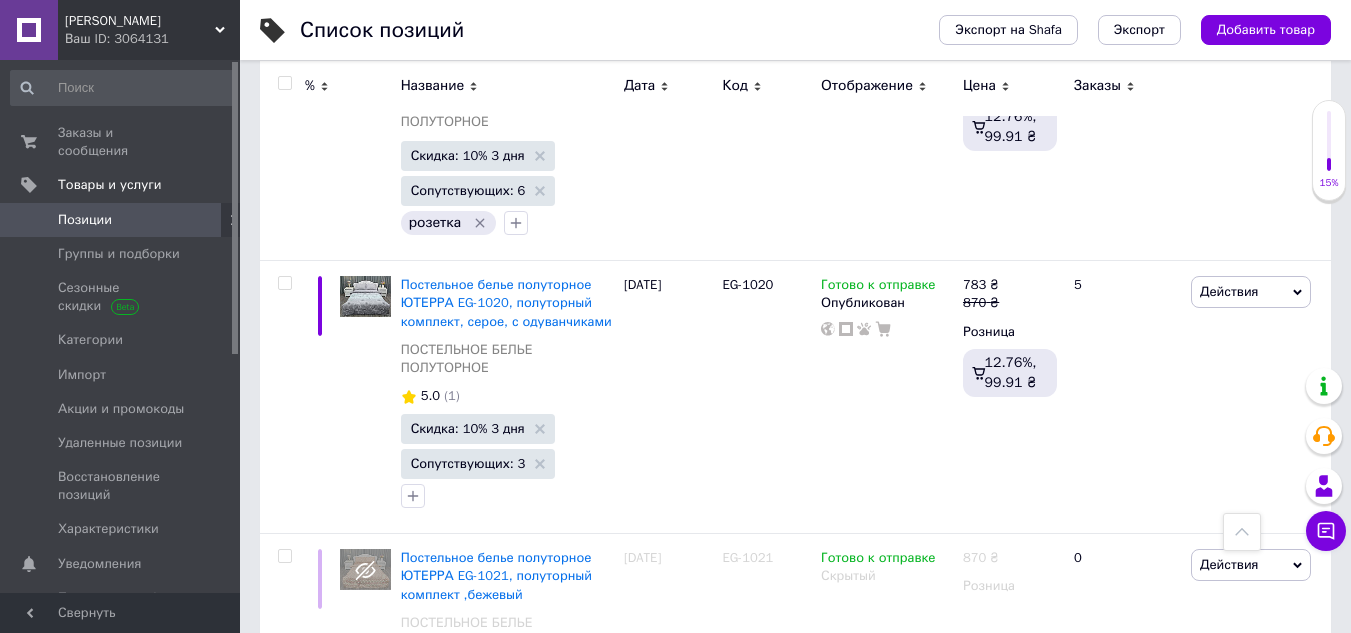 scroll, scrollTop: 700, scrollLeft: 0, axis: vertical 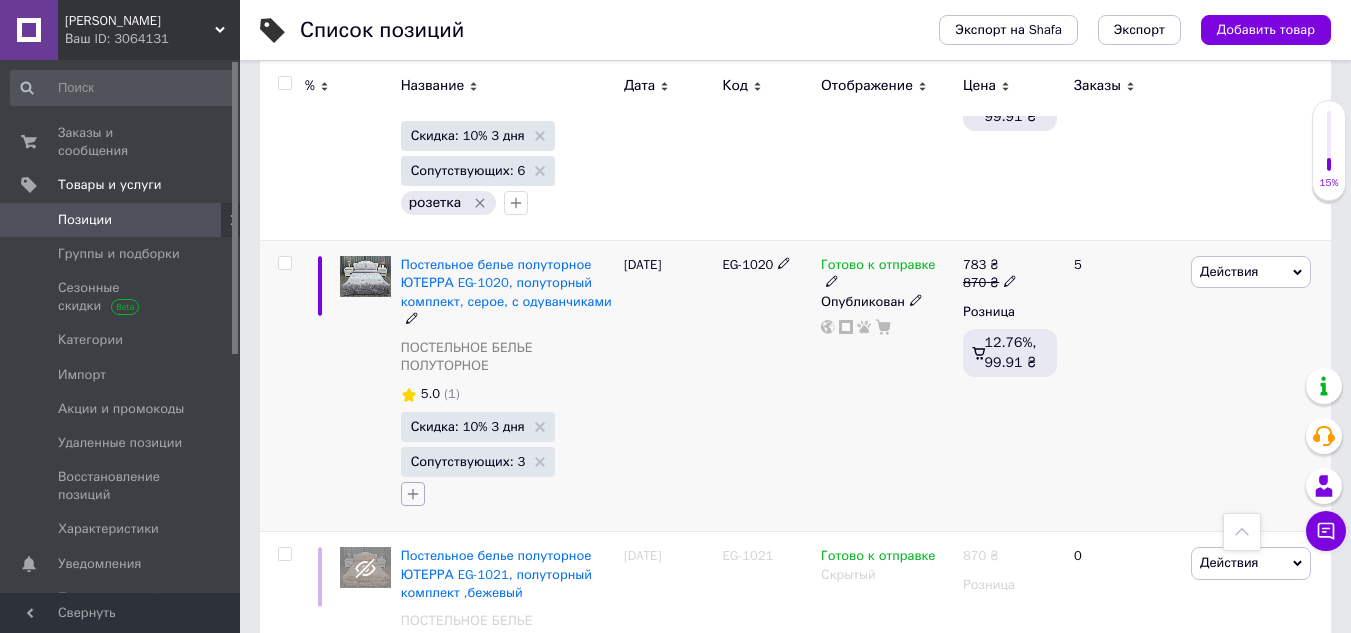 click 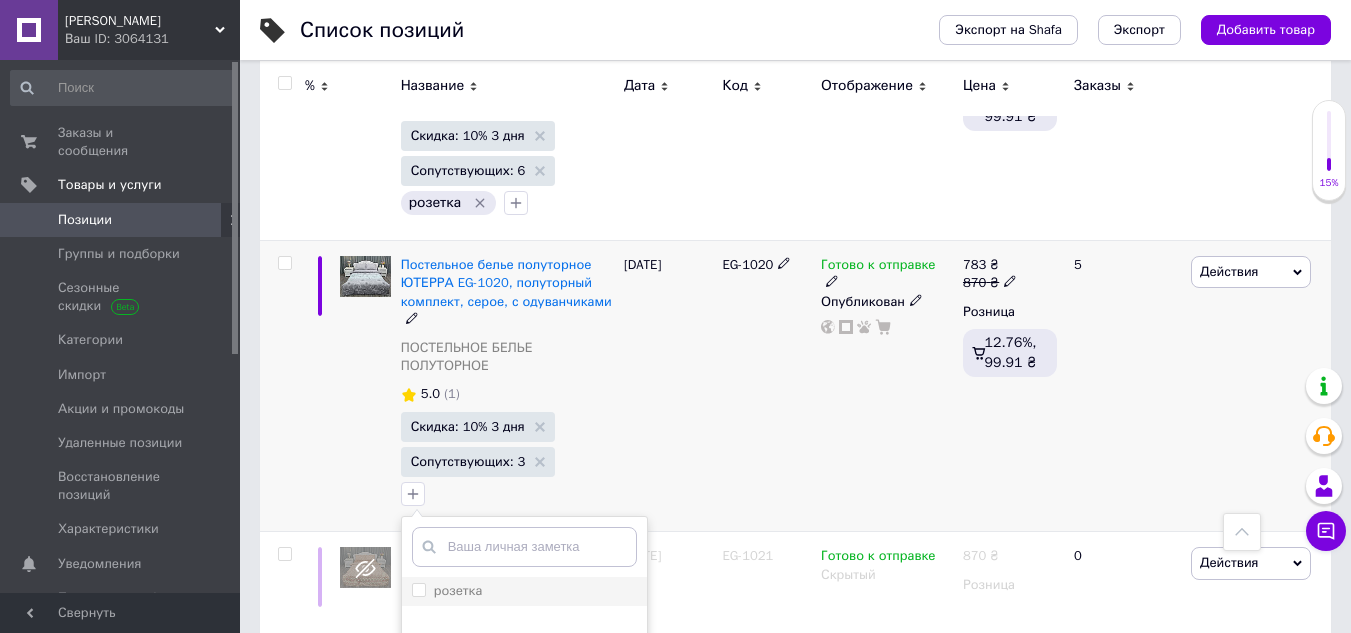 click on "розетка" at bounding box center (418, 589) 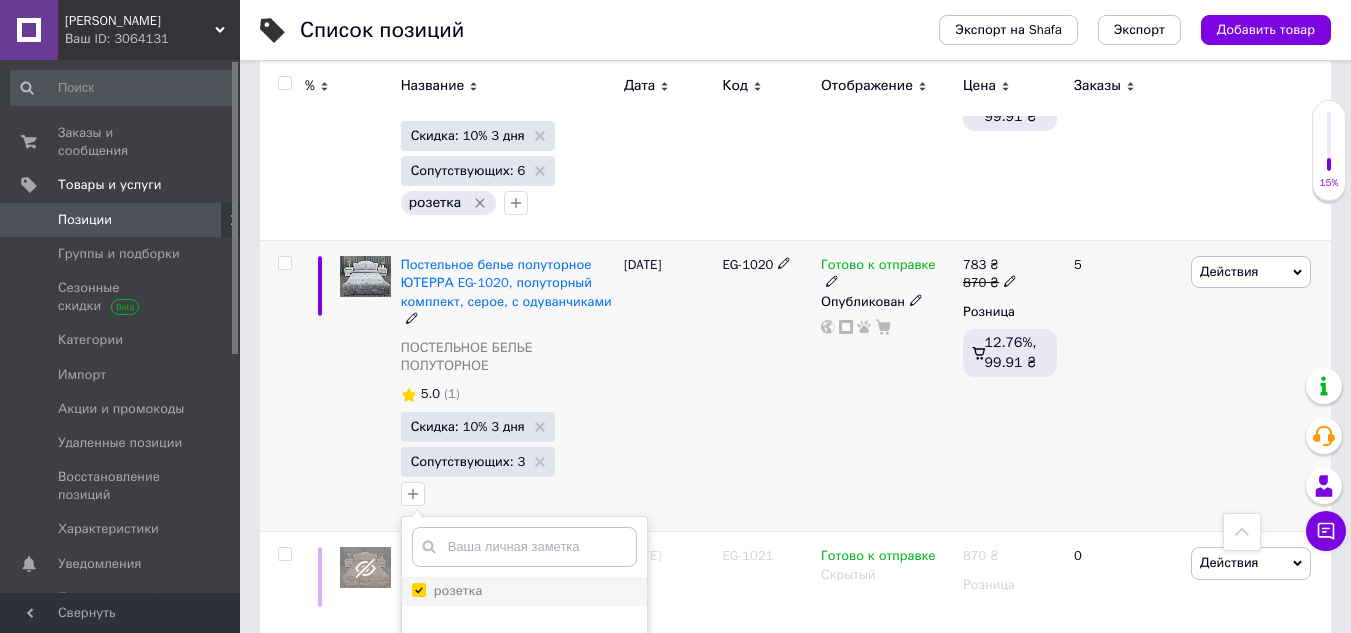 checkbox on "true" 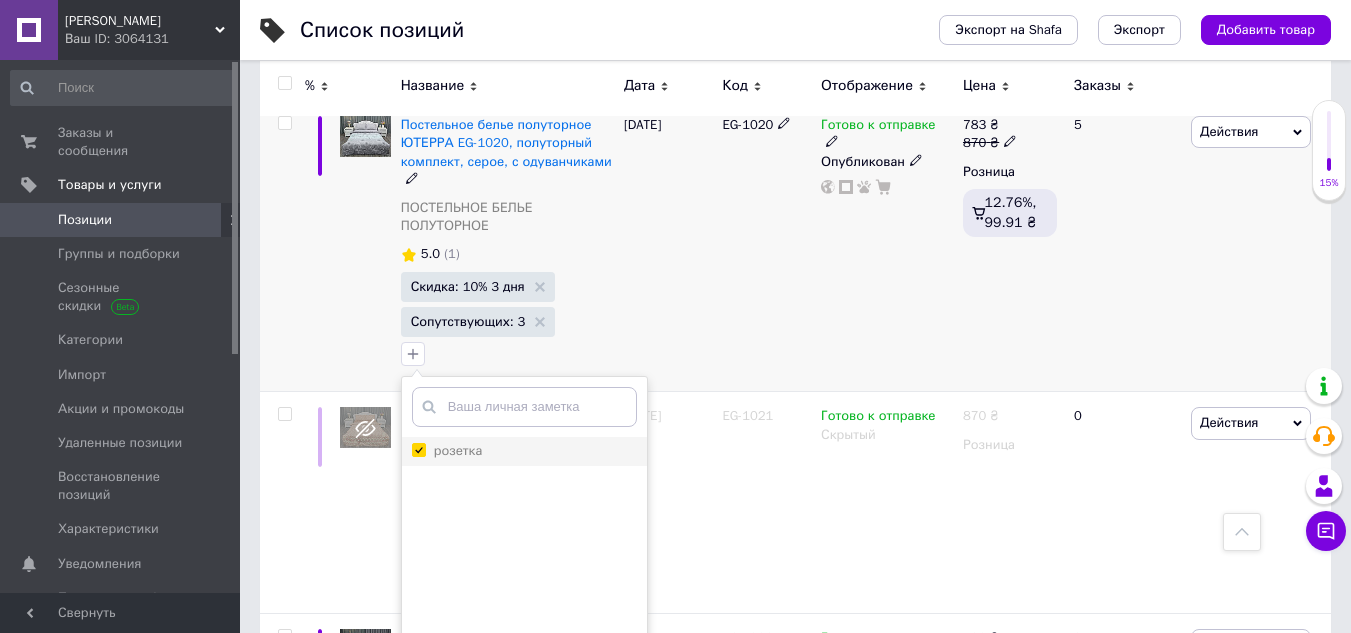 scroll, scrollTop: 882, scrollLeft: 0, axis: vertical 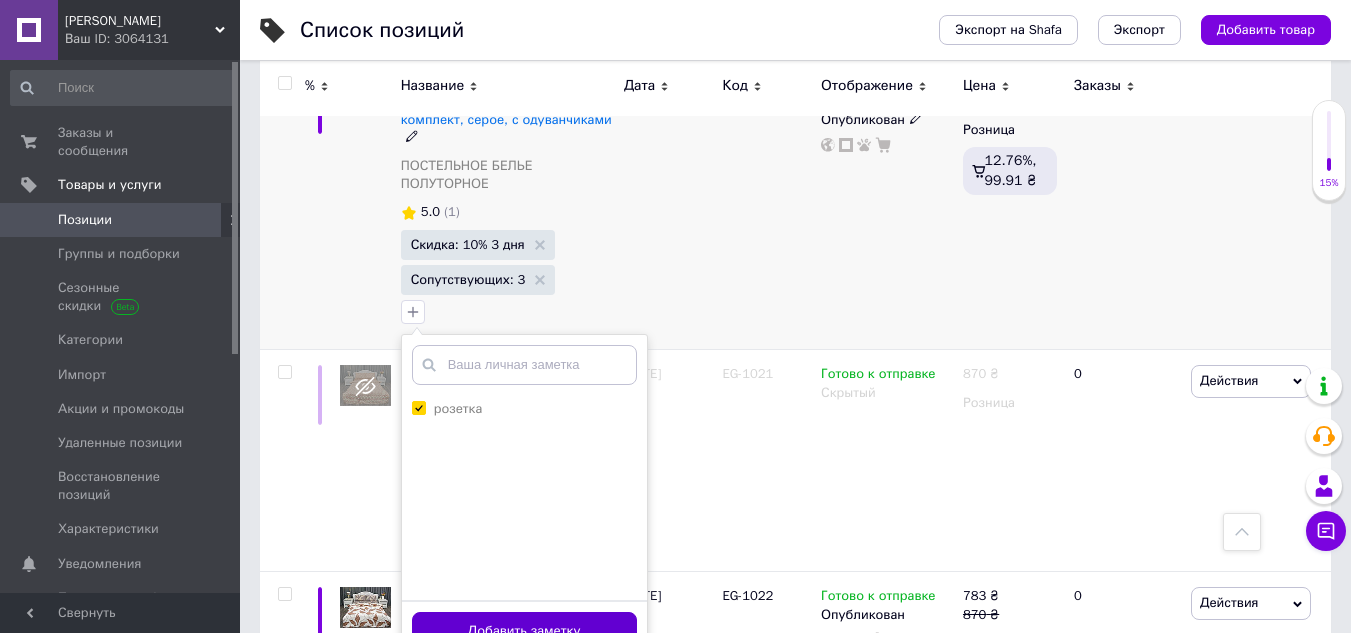 click on "Добавить заметку" at bounding box center (524, 631) 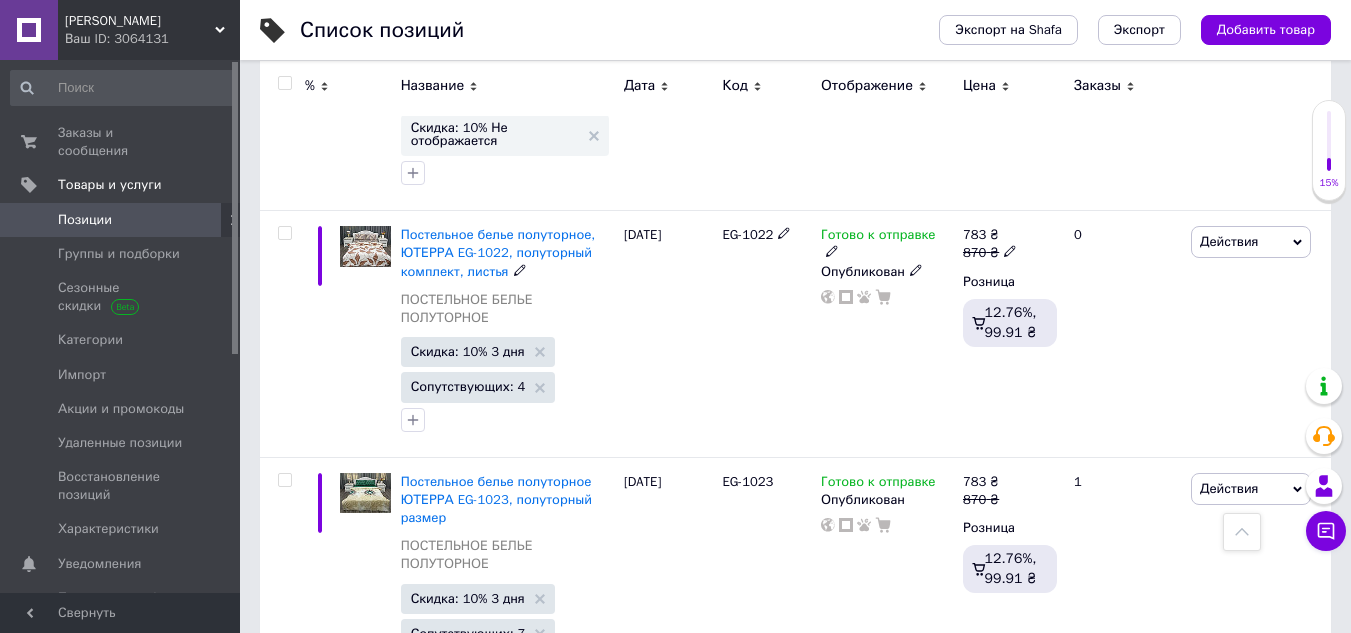 scroll, scrollTop: 1282, scrollLeft: 0, axis: vertical 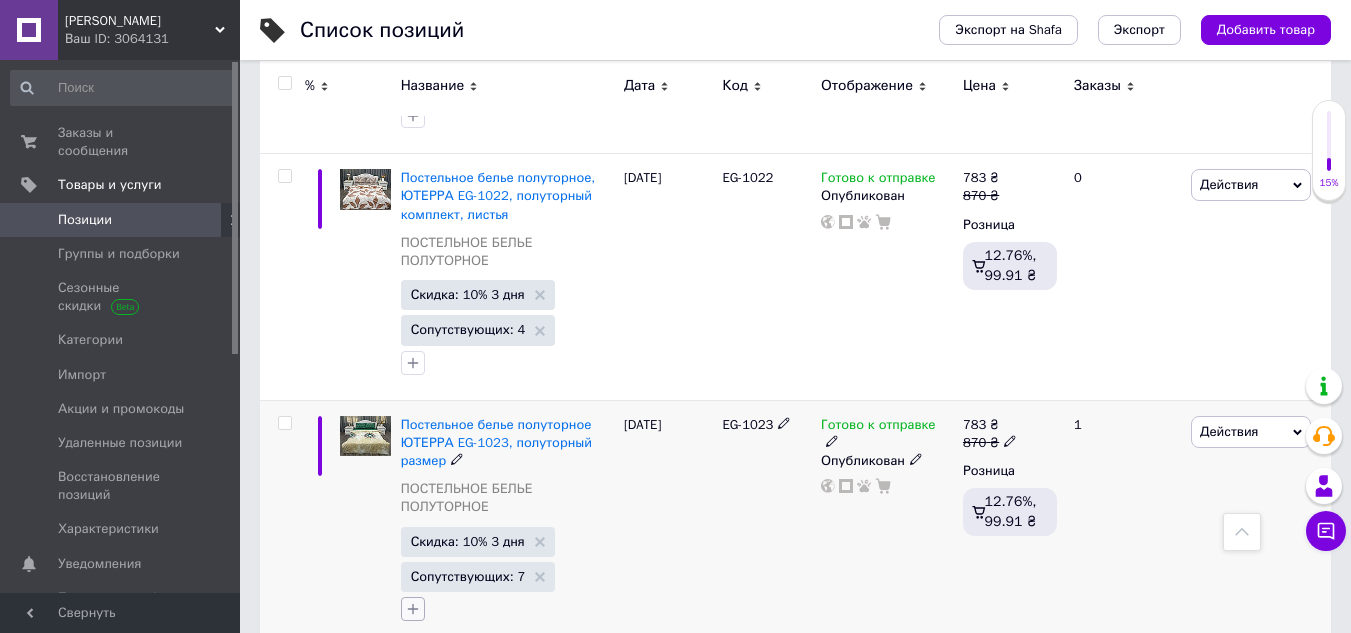 click 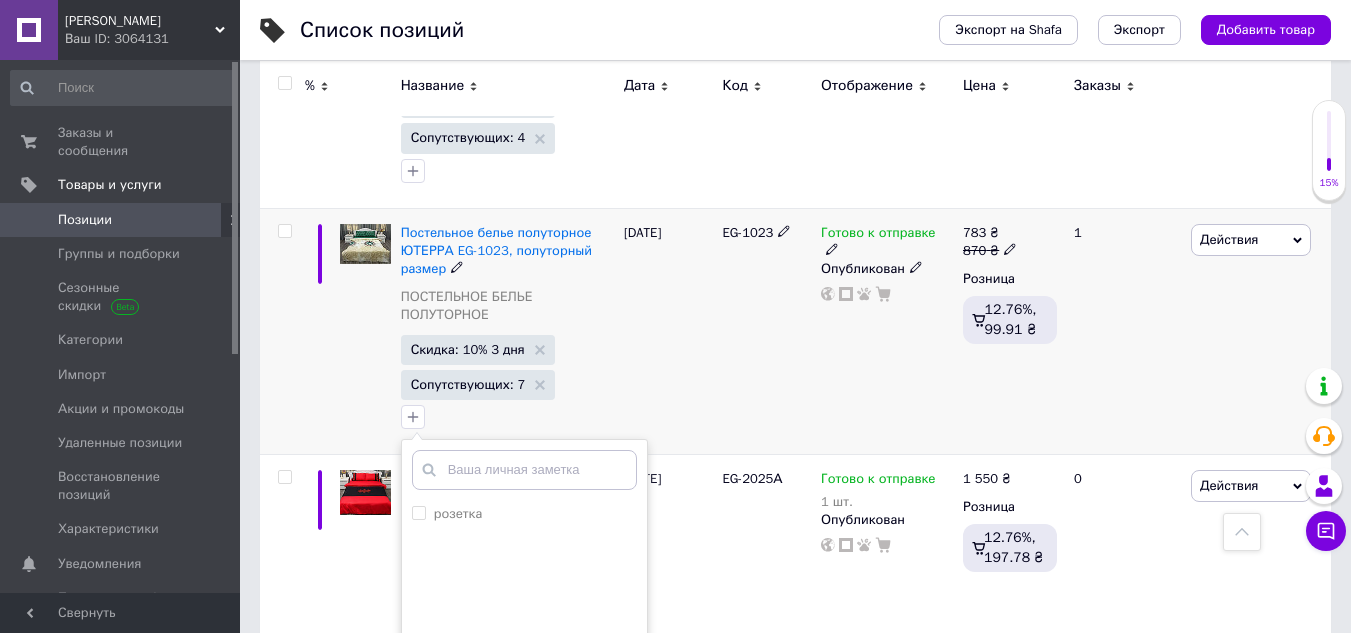 scroll, scrollTop: 1482, scrollLeft: 0, axis: vertical 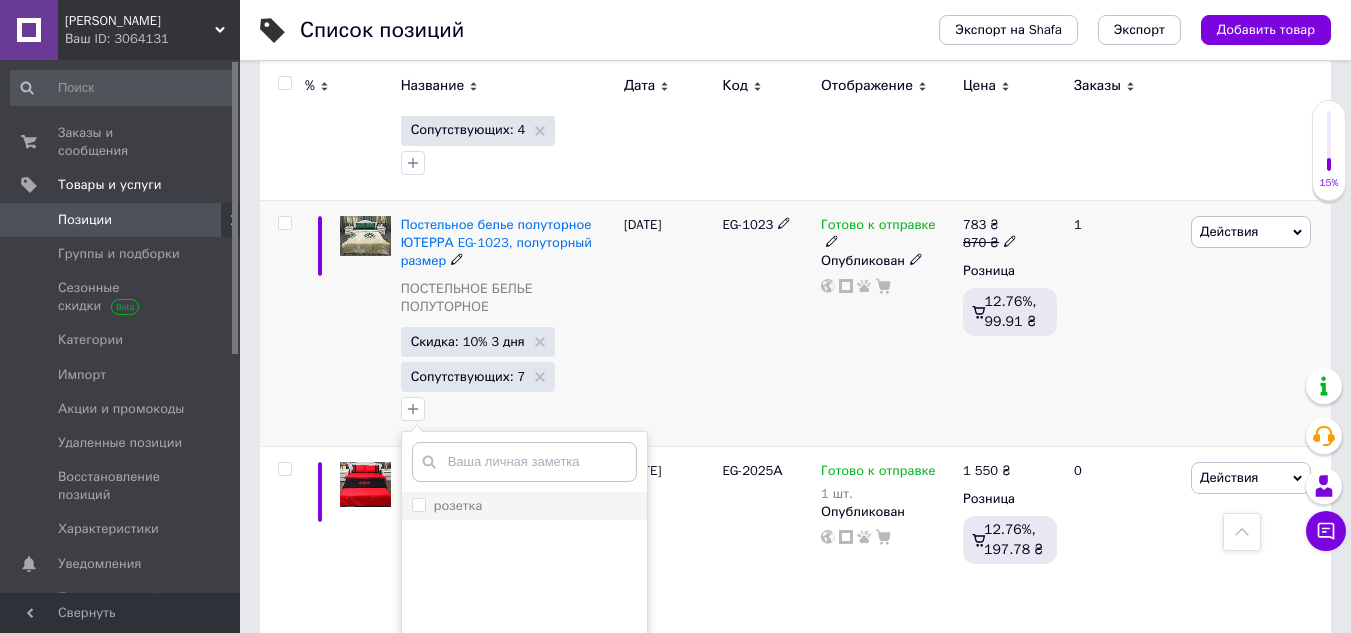 click on "розетка" at bounding box center [418, 504] 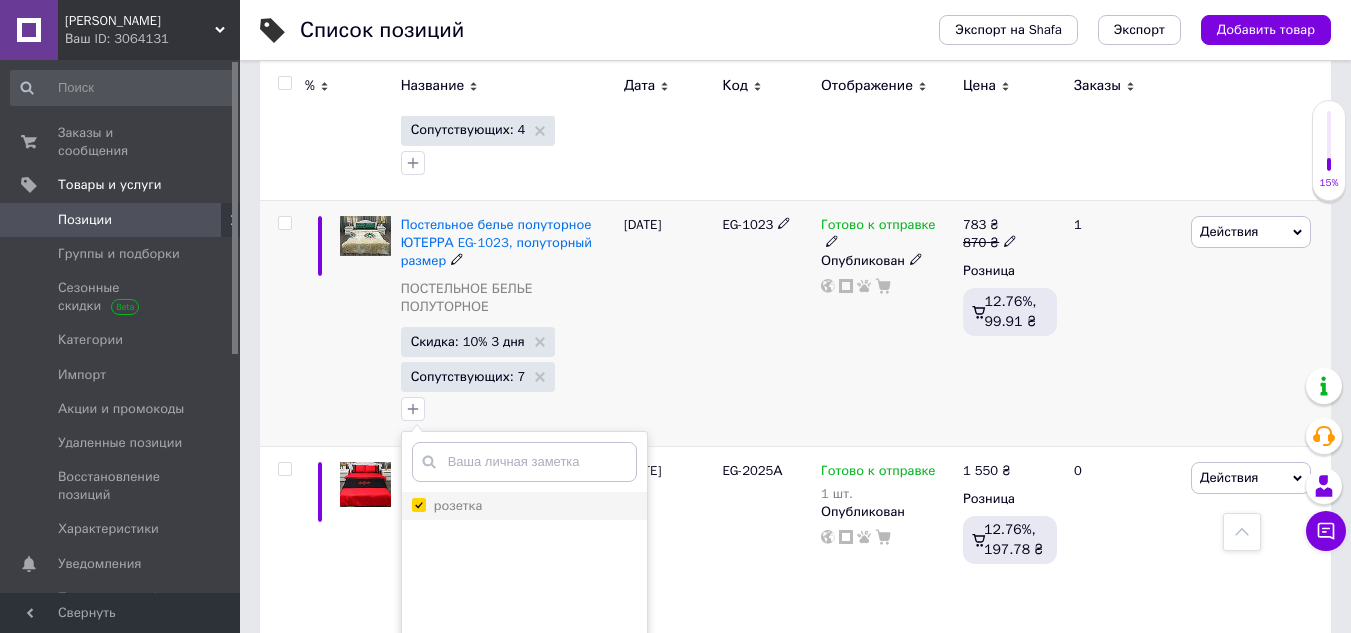 checkbox on "true" 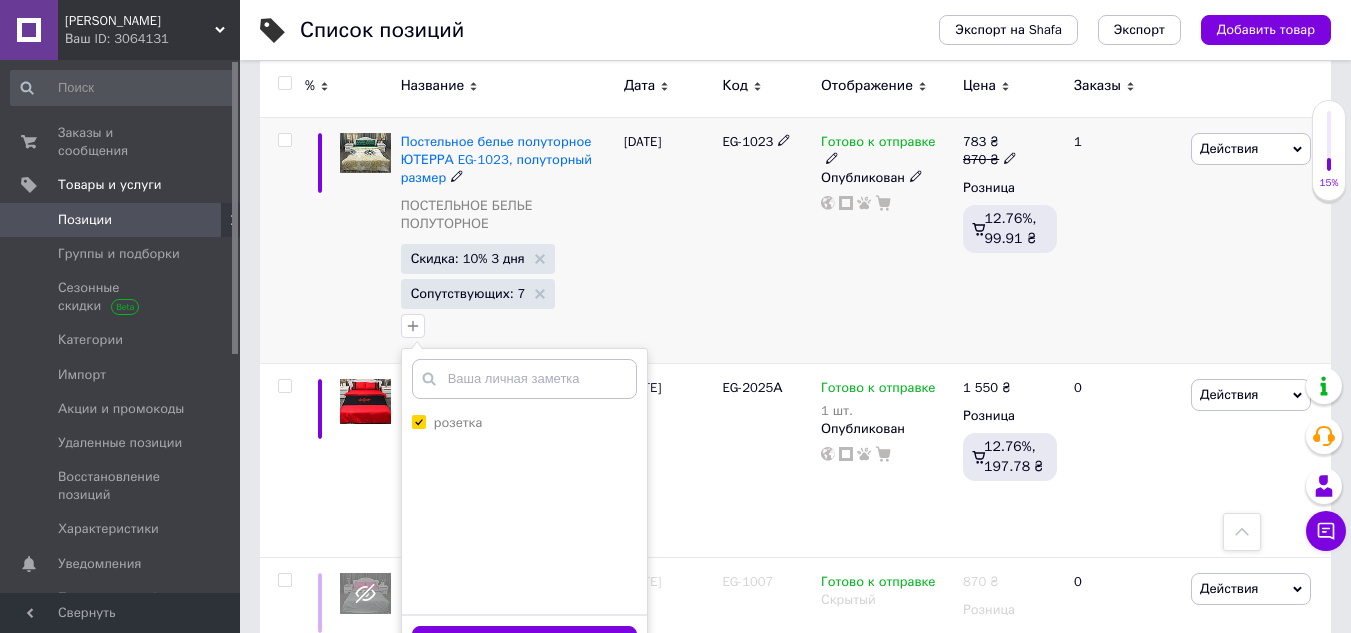 scroll, scrollTop: 1648, scrollLeft: 0, axis: vertical 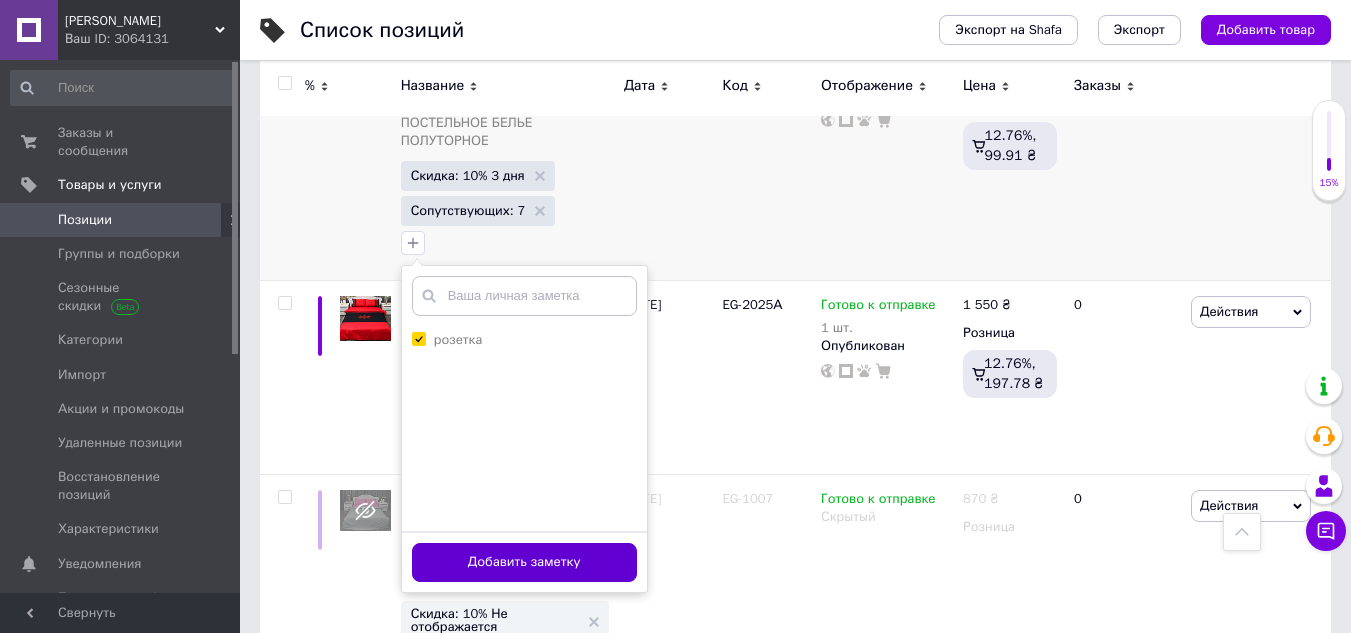 click on "Добавить заметку" at bounding box center [524, 562] 